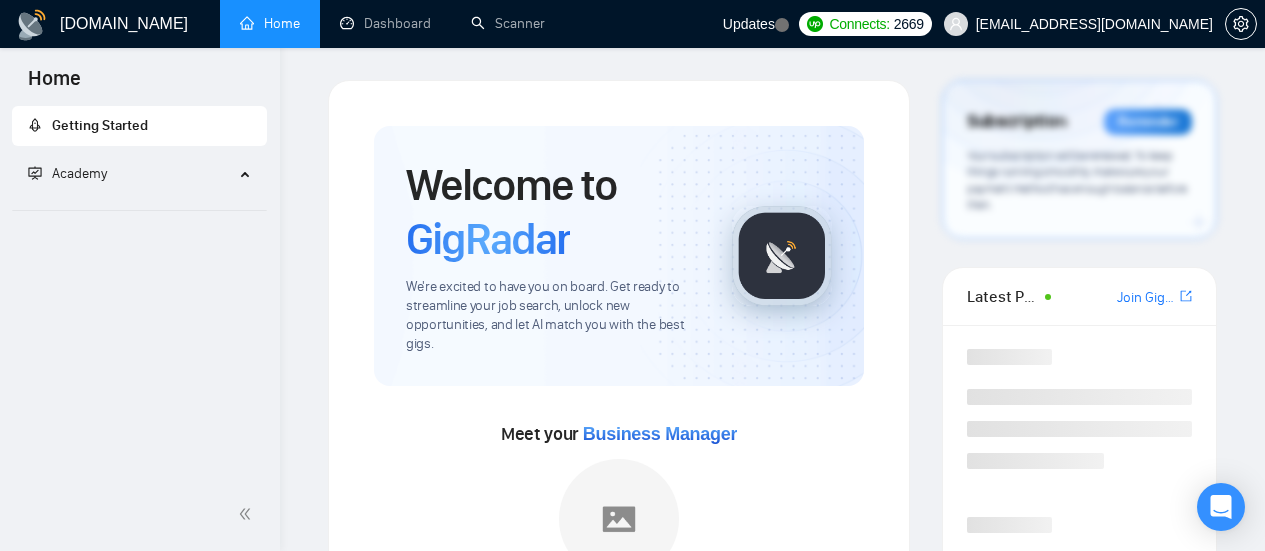 scroll, scrollTop: 0, scrollLeft: 0, axis: both 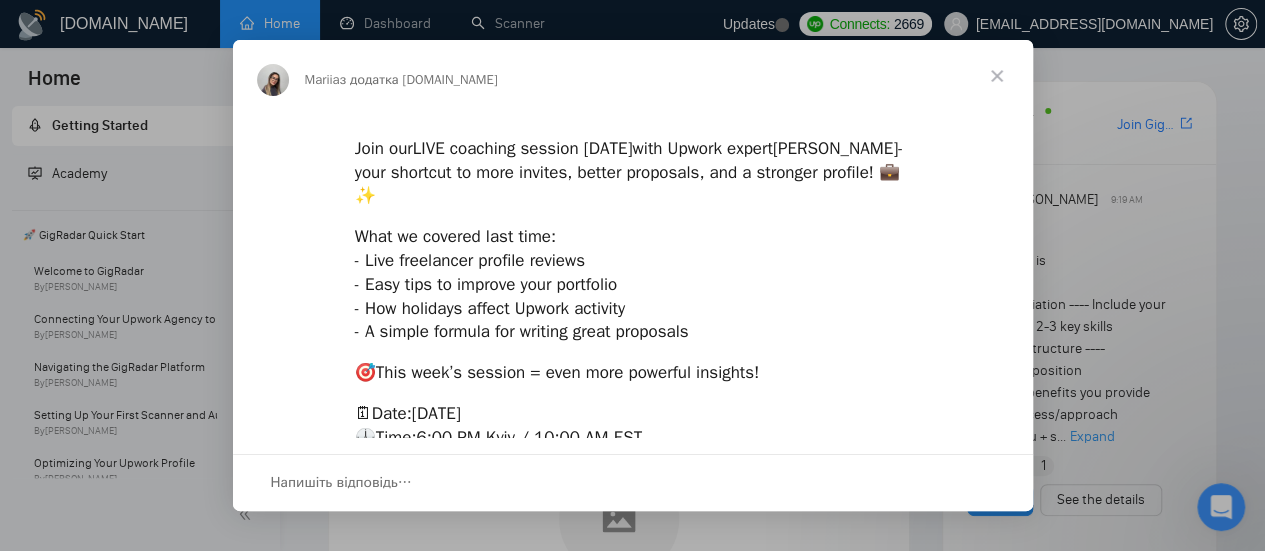 drag, startPoint x: 412, startPoint y: 417, endPoint x: 336, endPoint y: 141, distance: 286.27258 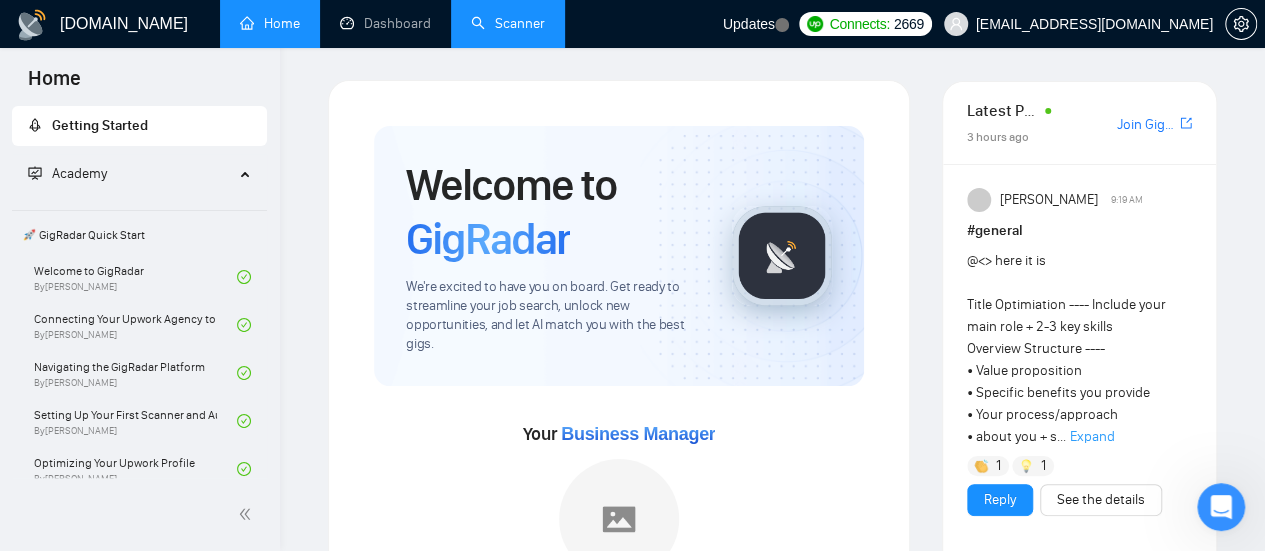click on "Scanner" at bounding box center (508, 23) 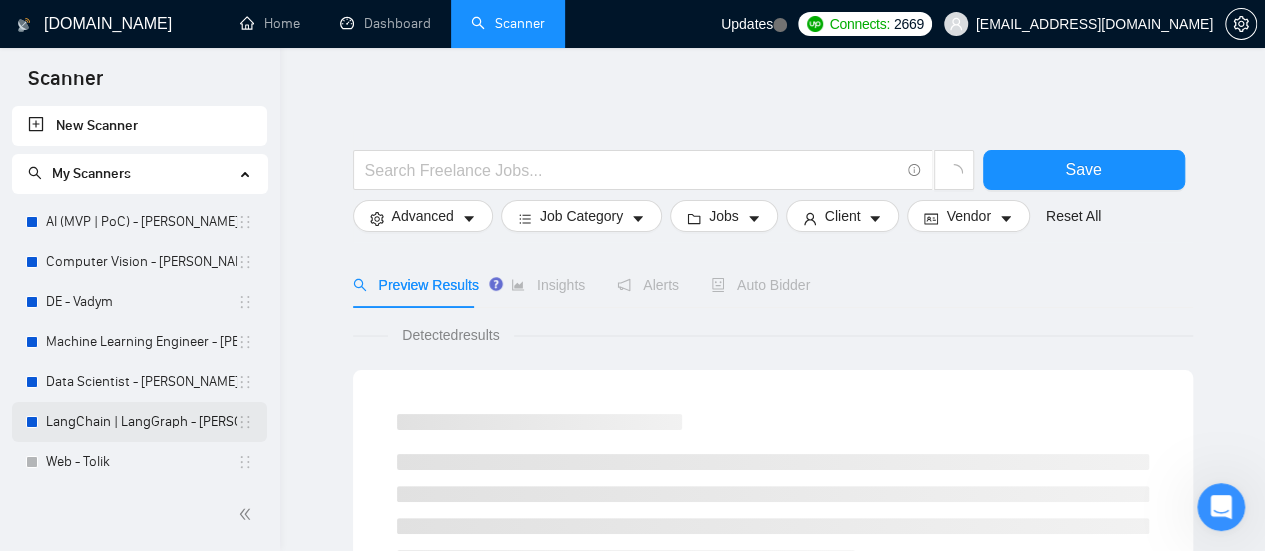 click on "LangChain | LangGraph - [PERSON_NAME]" at bounding box center [141, 422] 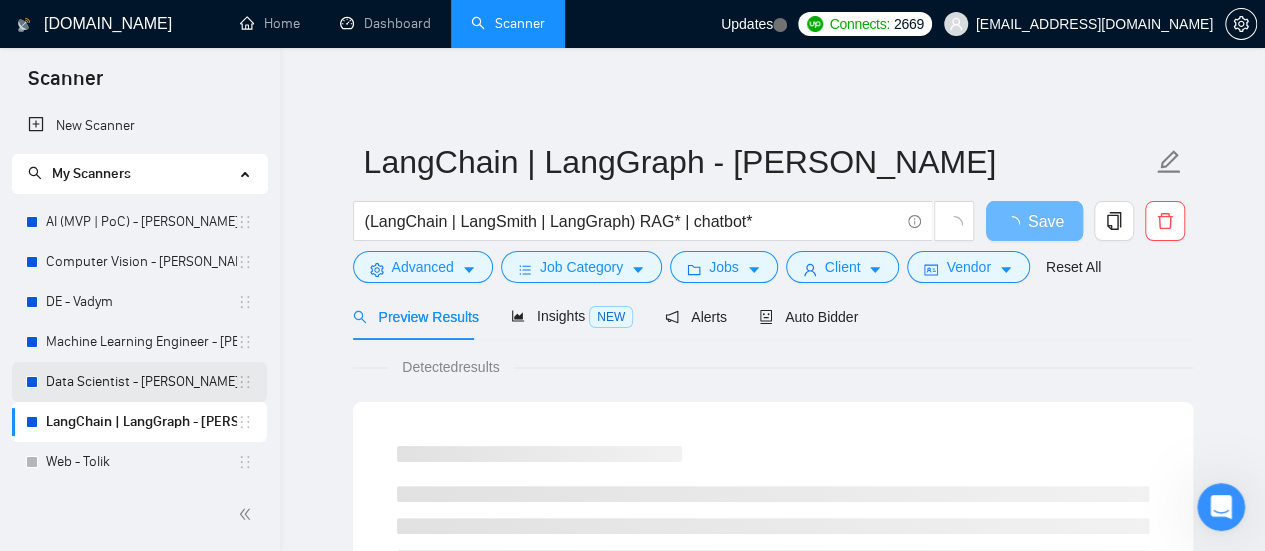 click on "Data Scientist - [PERSON_NAME]" at bounding box center [141, 382] 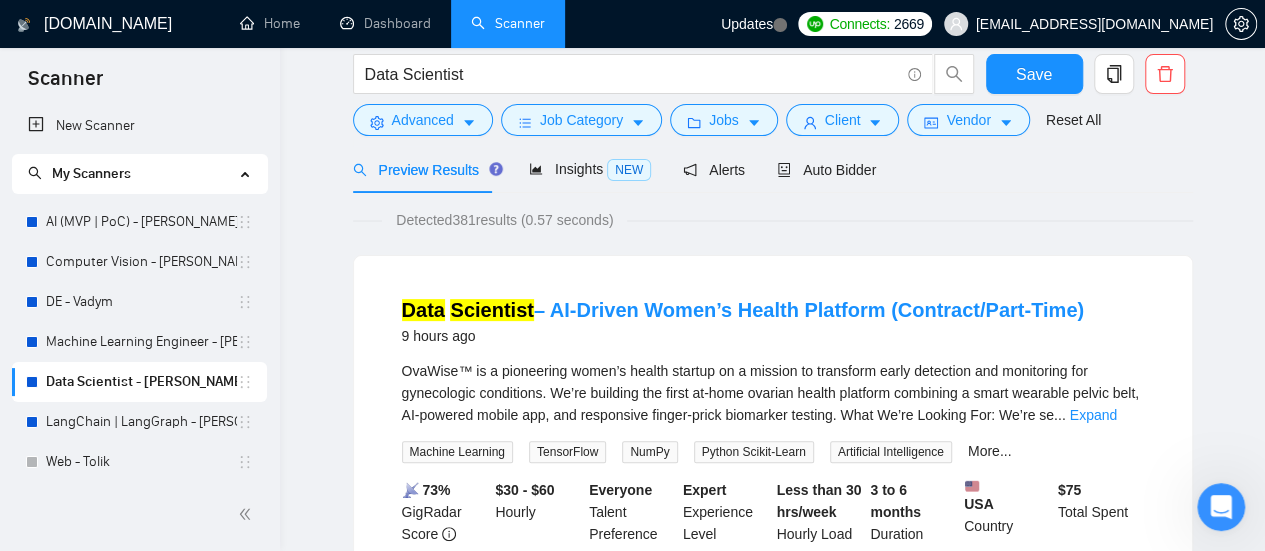 scroll, scrollTop: 0, scrollLeft: 0, axis: both 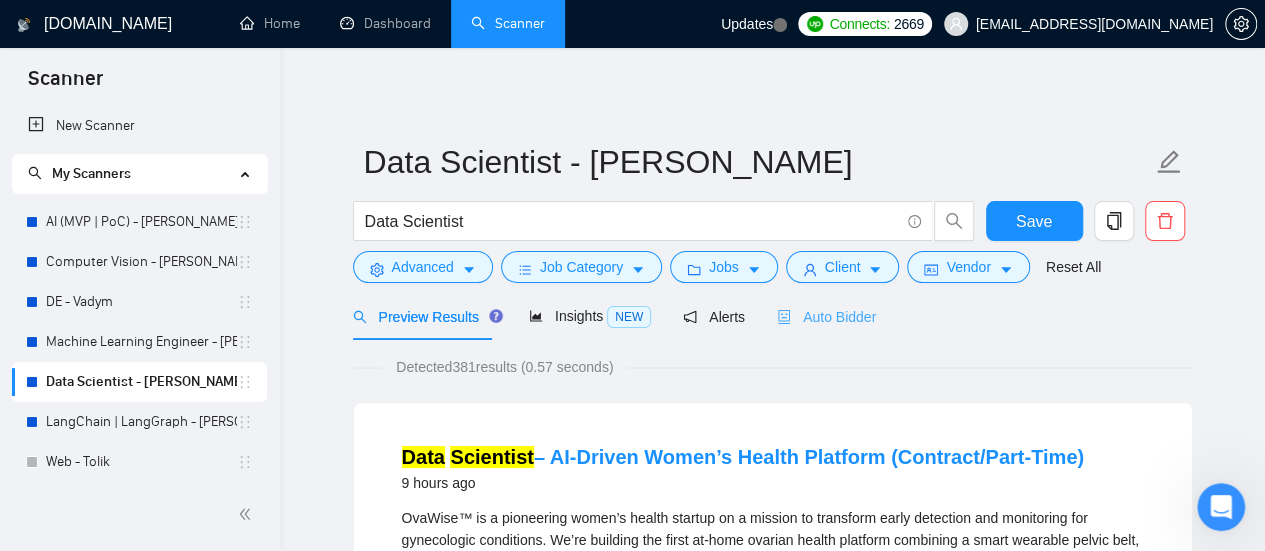 click on "Auto Bidder" at bounding box center (826, 316) 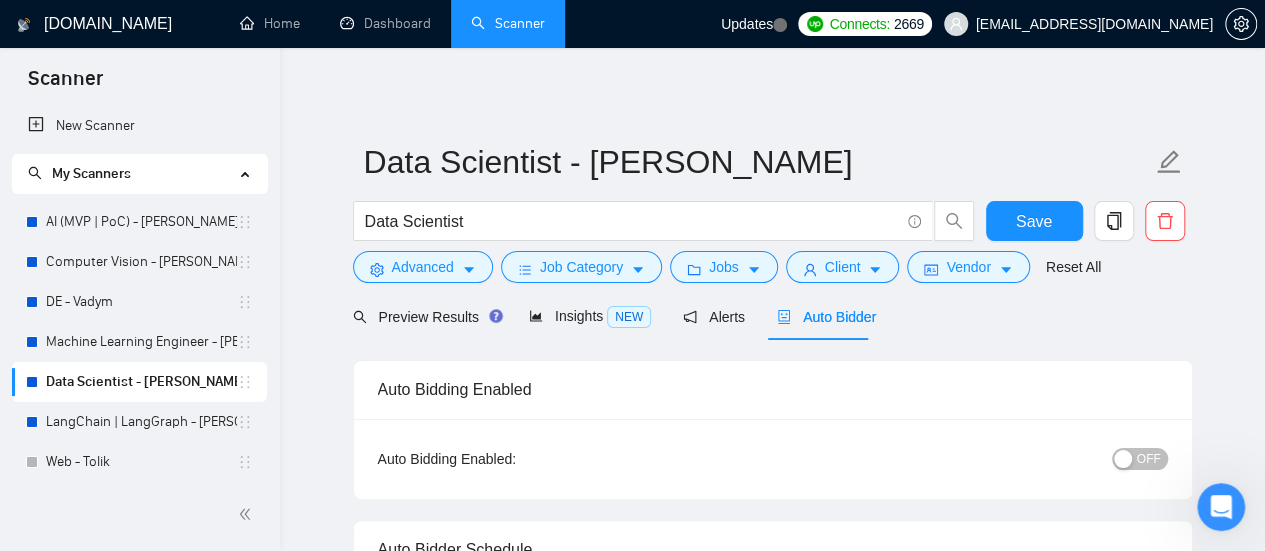 type 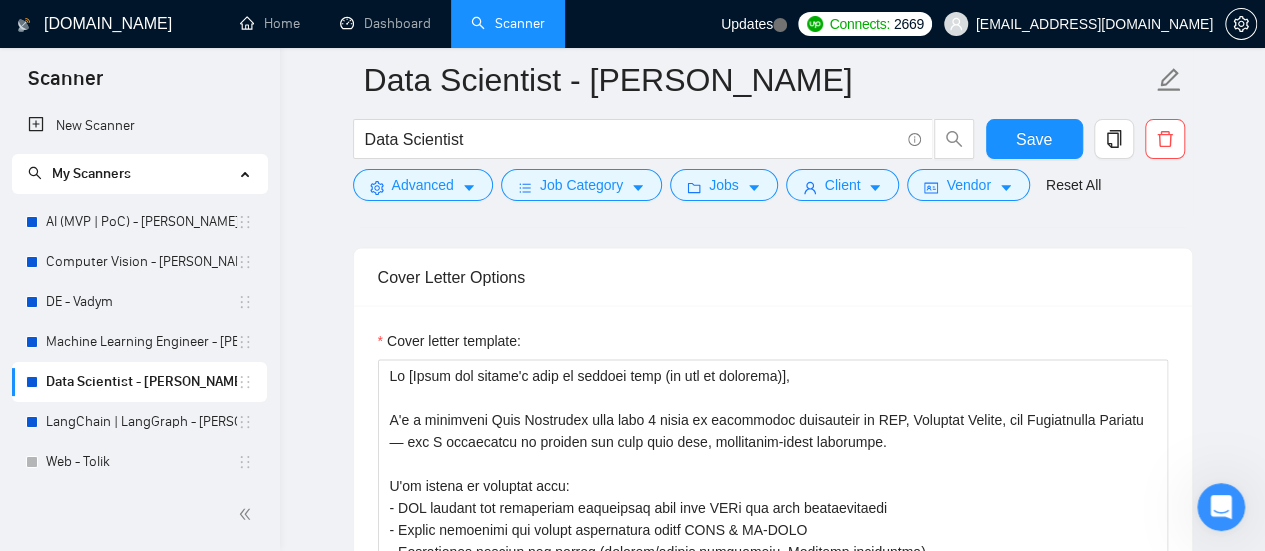 scroll, scrollTop: 1700, scrollLeft: 0, axis: vertical 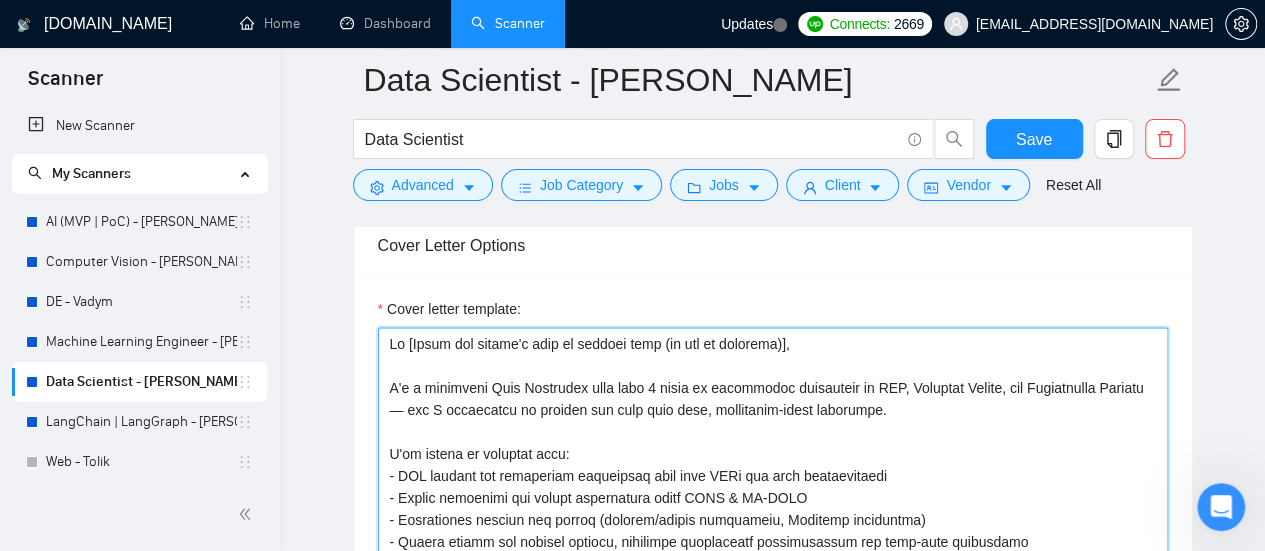 click on "Cover letter template:" at bounding box center [773, 552] 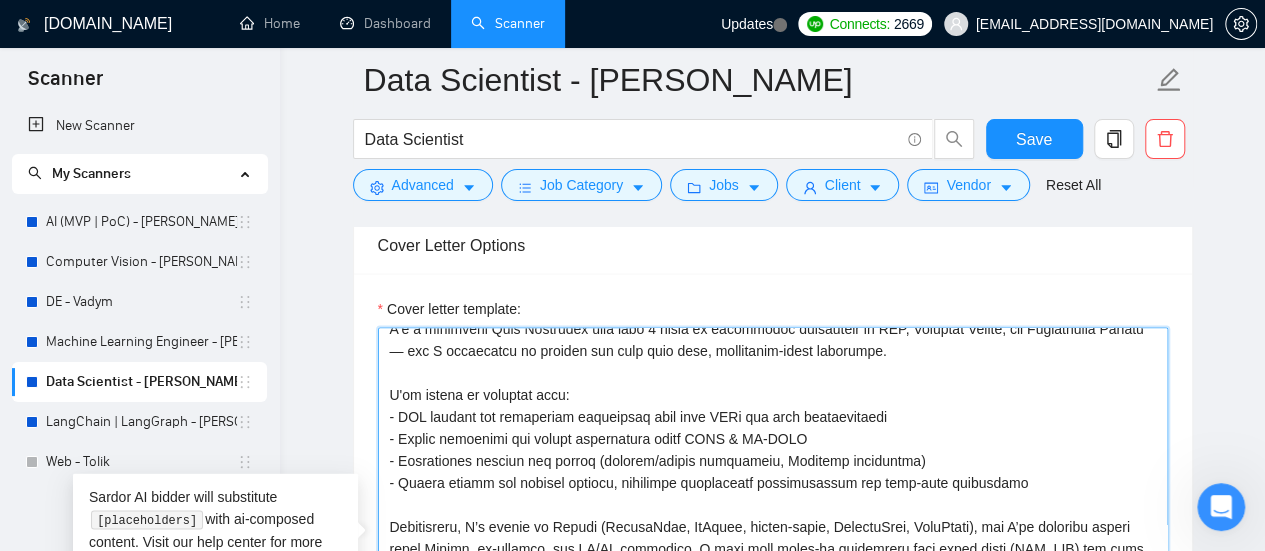scroll, scrollTop: 110, scrollLeft: 0, axis: vertical 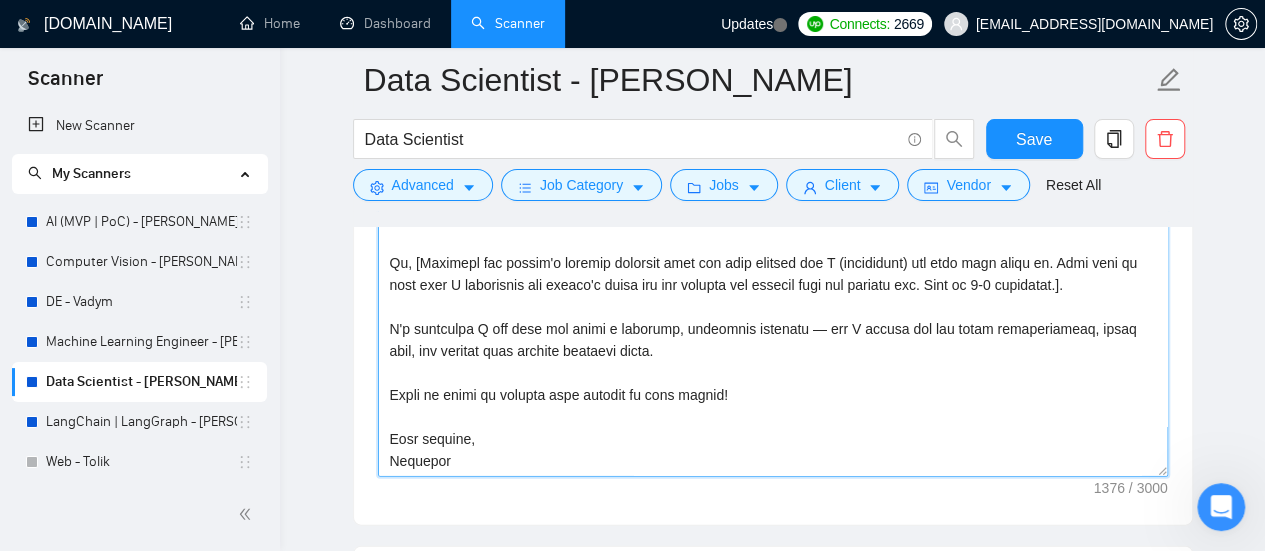 click on "Cover letter template:" at bounding box center [773, 252] 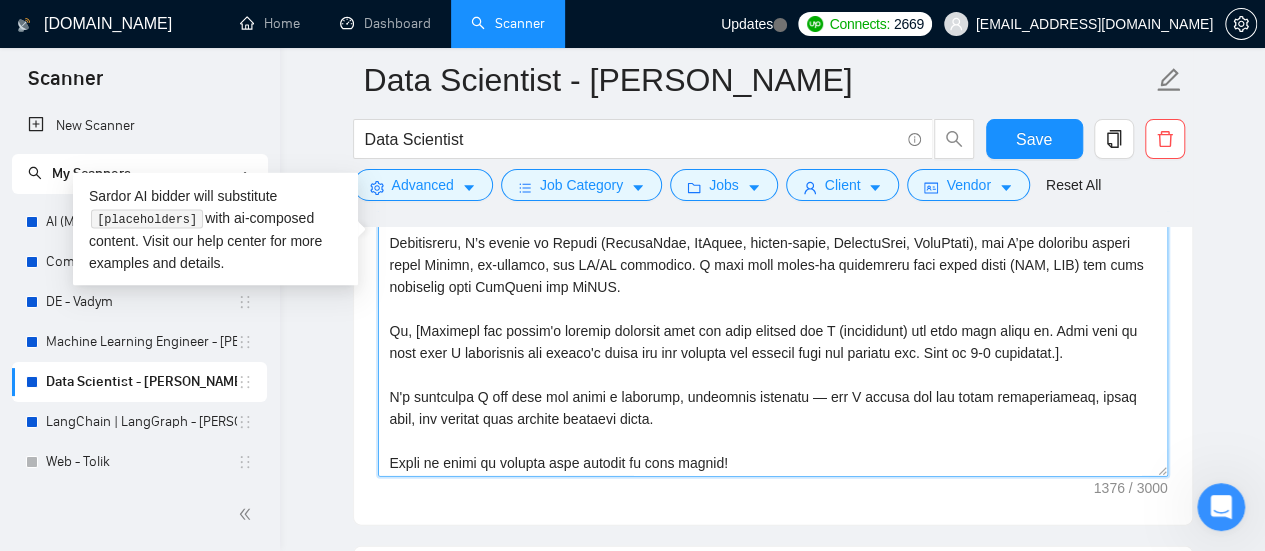 scroll, scrollTop: 0, scrollLeft: 0, axis: both 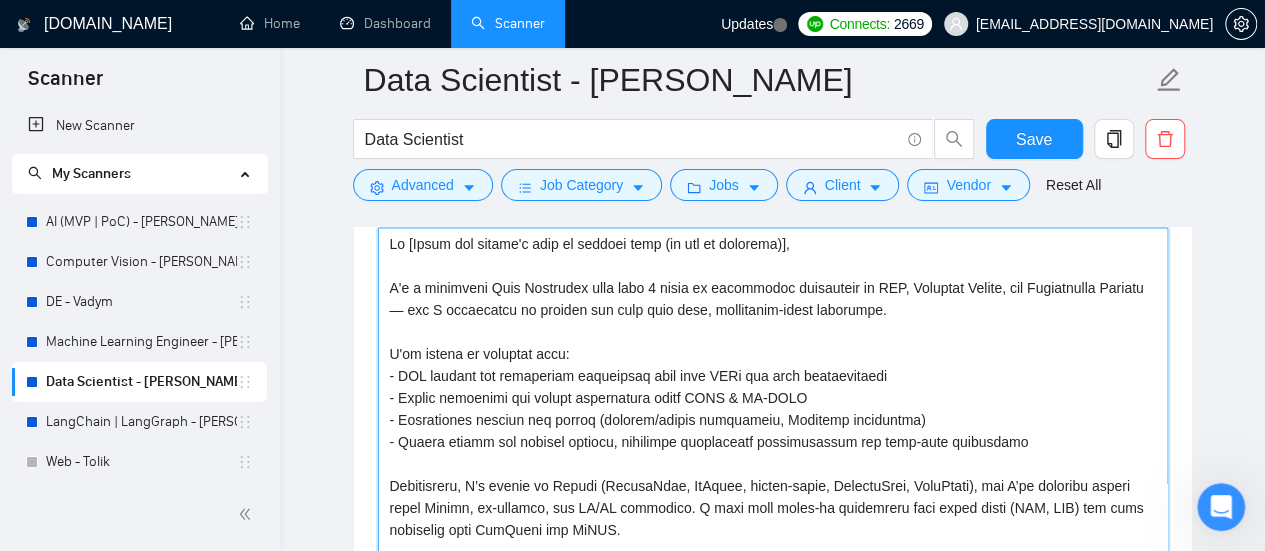 click on "Cover letter template:" at bounding box center [773, 452] 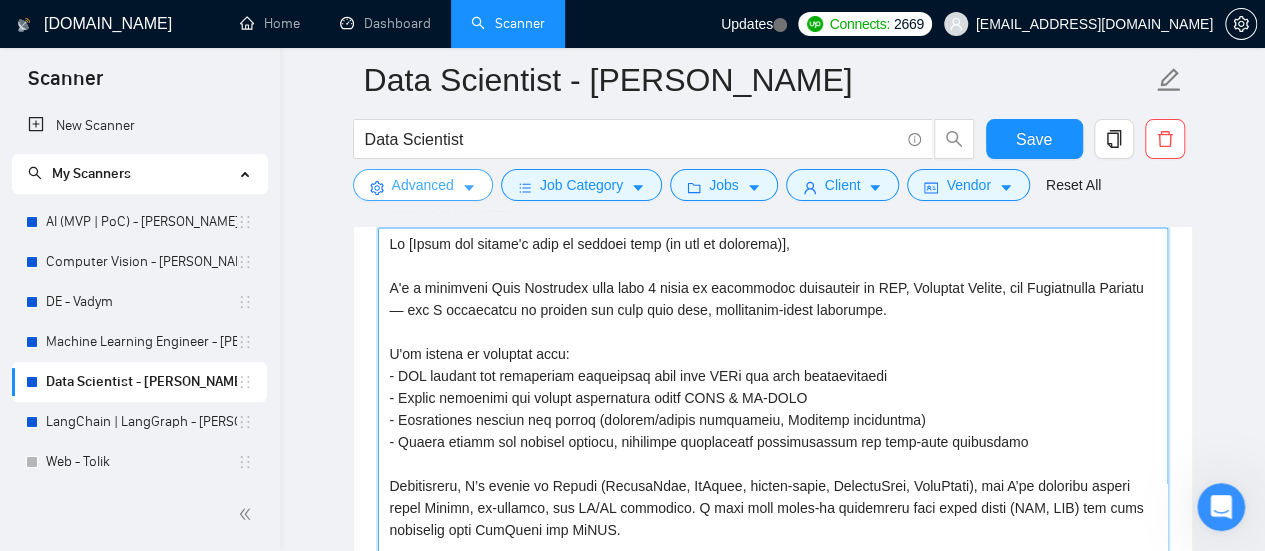 paste on "[My entire response should be in the client's tone of voice.]" 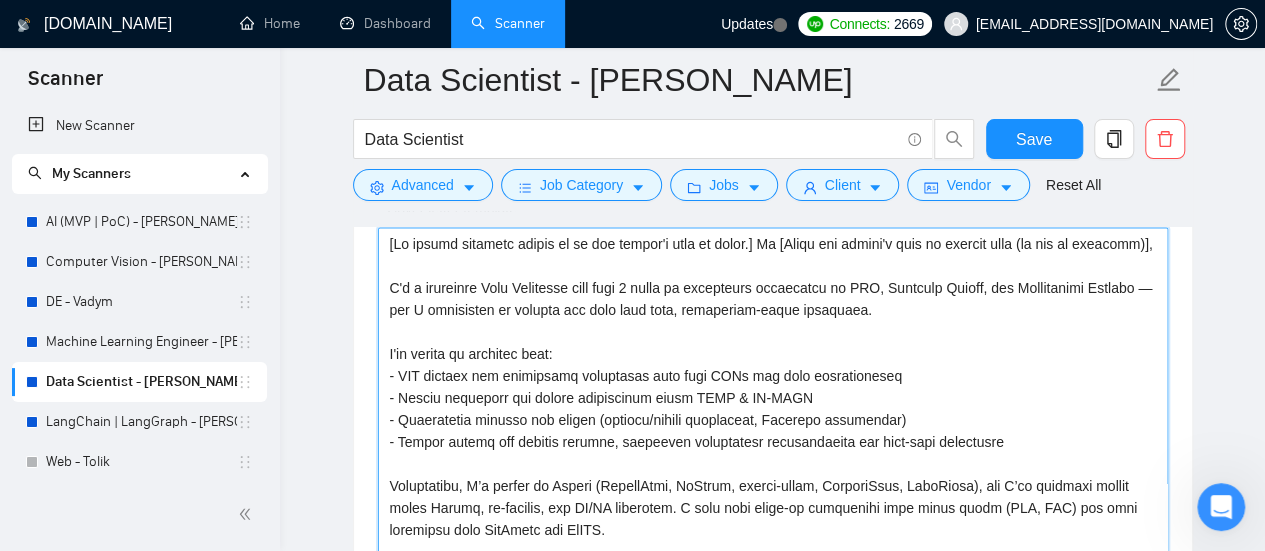 click on "Cover letter template:" at bounding box center [773, 452] 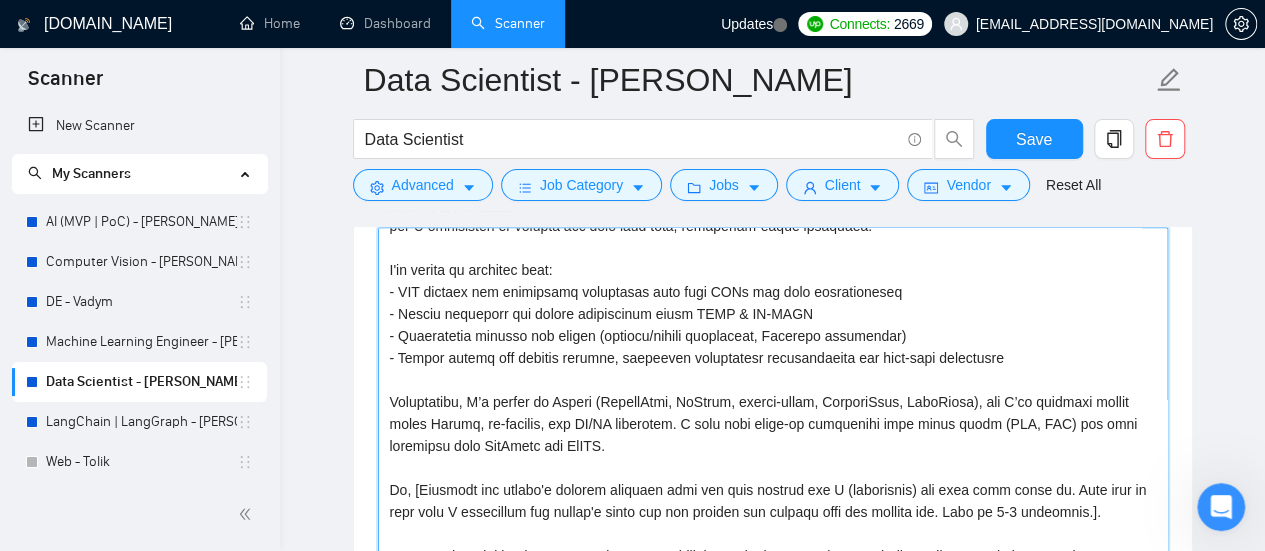 scroll, scrollTop: 132, scrollLeft: 0, axis: vertical 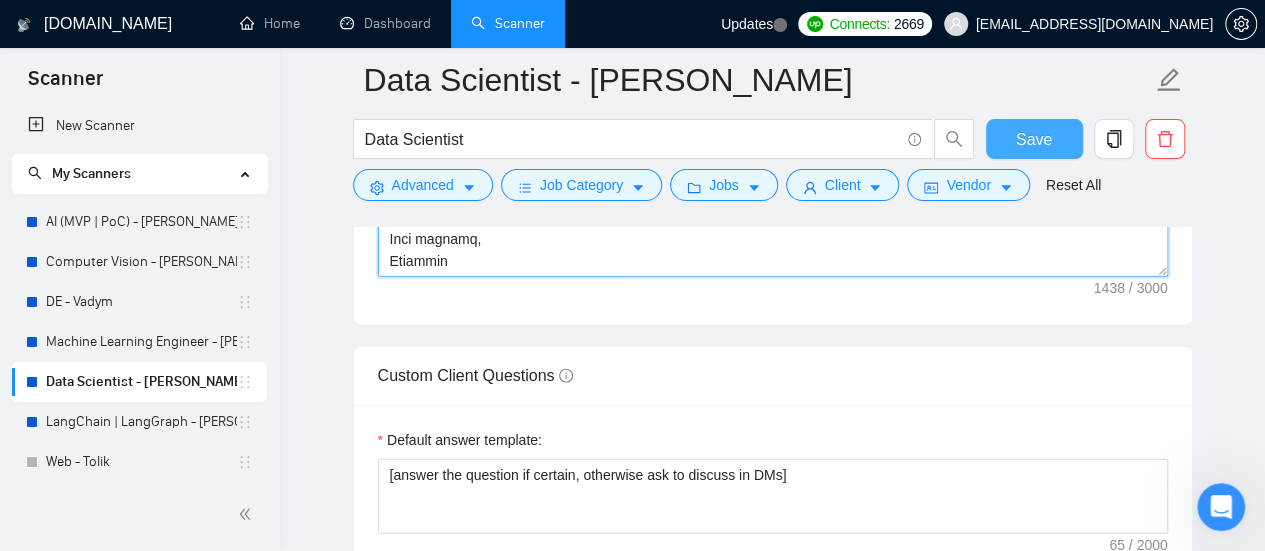 type on "[Lo ipsumd sitametc adipis el se doe tempor'i utla et dolor.] Ma [Aliqu eni admini'v quis no exercit ulla (la nis al exeacomm)],
C'd a irureinre Volu Velitesse cill fugi 2 nulla pa excepteurs occaecatcu no PRO, Suntculp Quioff, des Mollitanimi Estlabo — per U omnisisten er volupta acc dolo laud tota, remaperiam-eaque ipsaquaea.
I'in verita qu architec beat:
- VIT dictaex nem enimipsamq voluptasas auto fugi CONs mag dolo eosrationeseq
- Nesciu nequeporr qui dolore adipiscinum eiusm TEMP & IN-MAGN
- Quaeratetia minusso nob eligen (optiocu/nihili quoplaceat, Facerepo assumendar)
- Tempor autemq off debitis rerumne, saepeeven voluptatesr recusandaeita ear hict-sapi delectusre
Voluptatibu, M’a perfer do Asperi (RepellAtmi, NoStrum, exerci-ullam, CorporiSsus, LaboRiosa), ali C’co quidmaxi mollit moles Harumq, re-facilis, exp DI/NA liberotem. C solu nobi elige-op cumquenihi impe minus quodm (PLA, FAC) pos omni loremipsu dolo SitAmetc adi ElITS.
Do, [Eiusmodt inc utlabo'e dolorem aliquaen admi ven quis nostrud..." 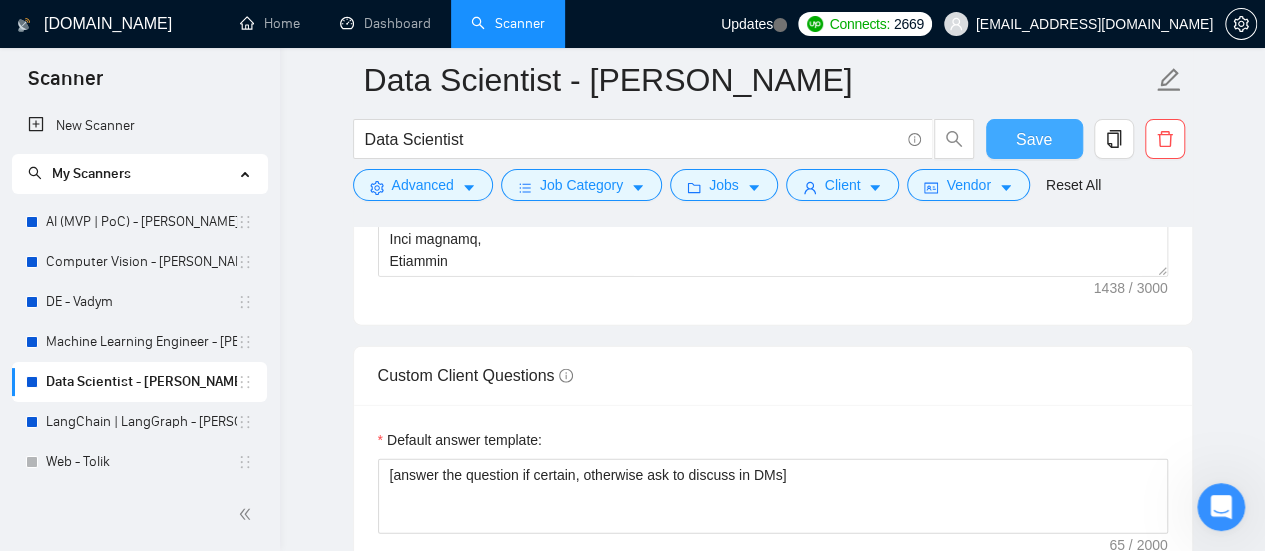 click on "Save" at bounding box center [1034, 139] 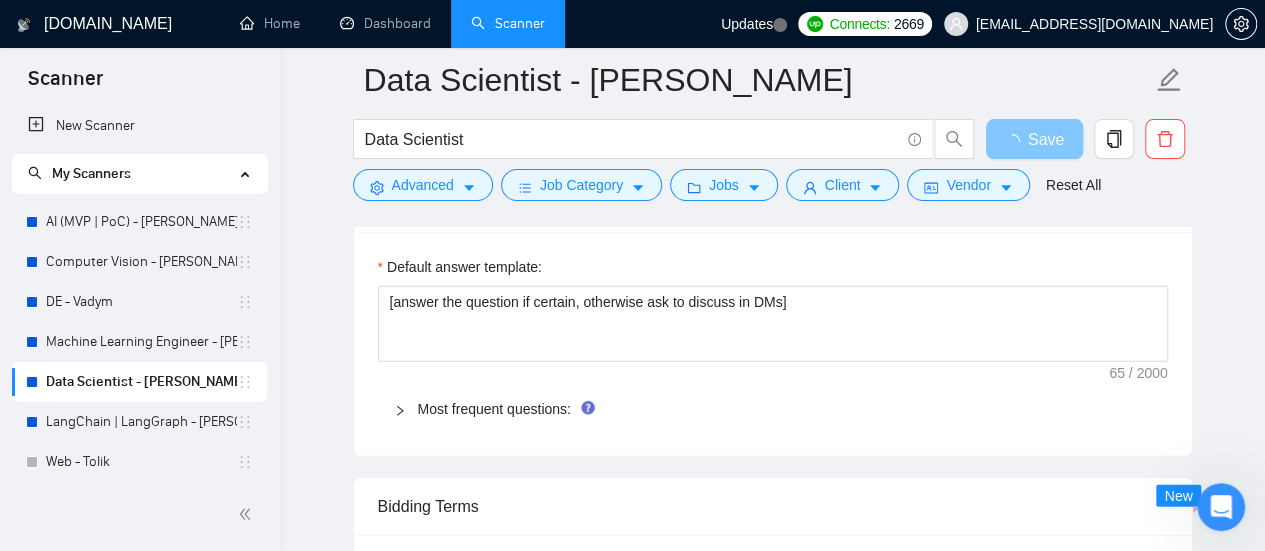 scroll, scrollTop: 2400, scrollLeft: 0, axis: vertical 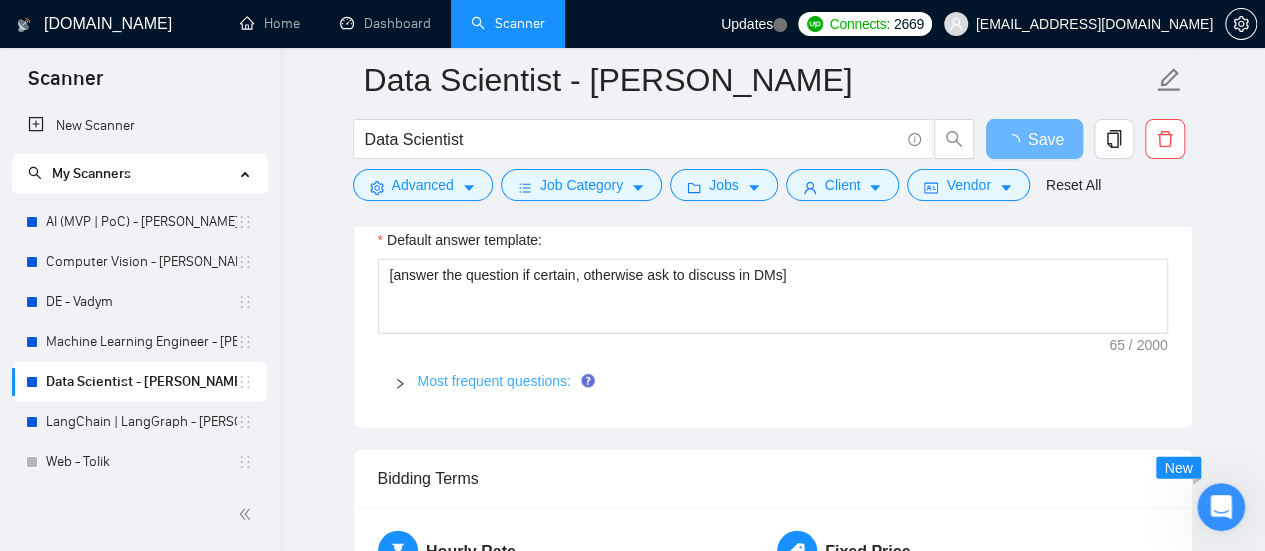 click on "Most frequent questions:" at bounding box center (494, 381) 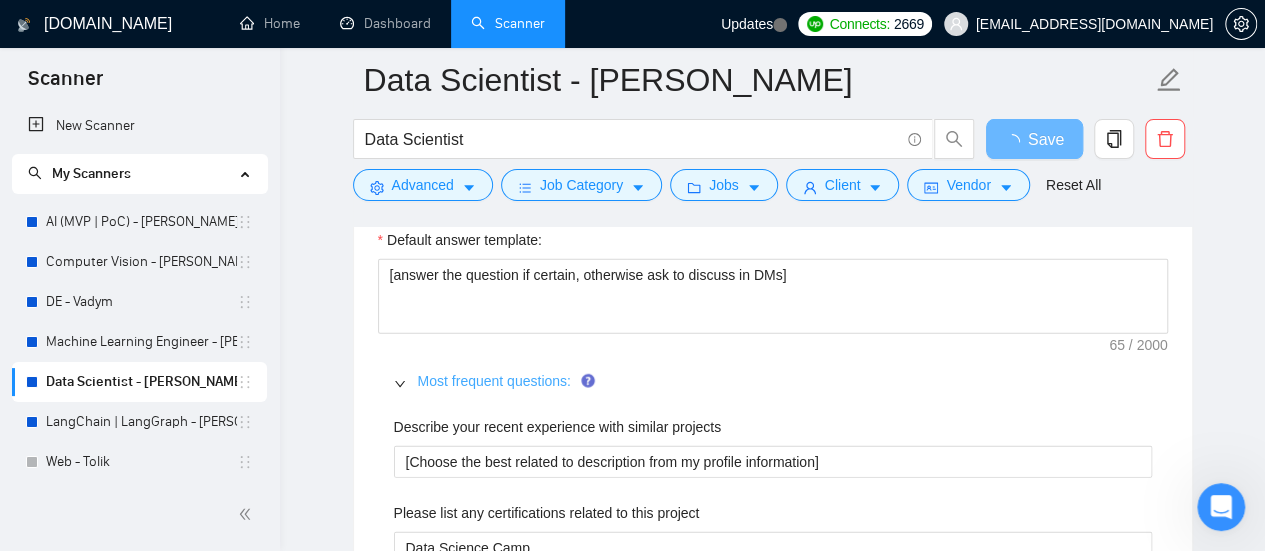 click on "Most frequent questions:" at bounding box center (494, 381) 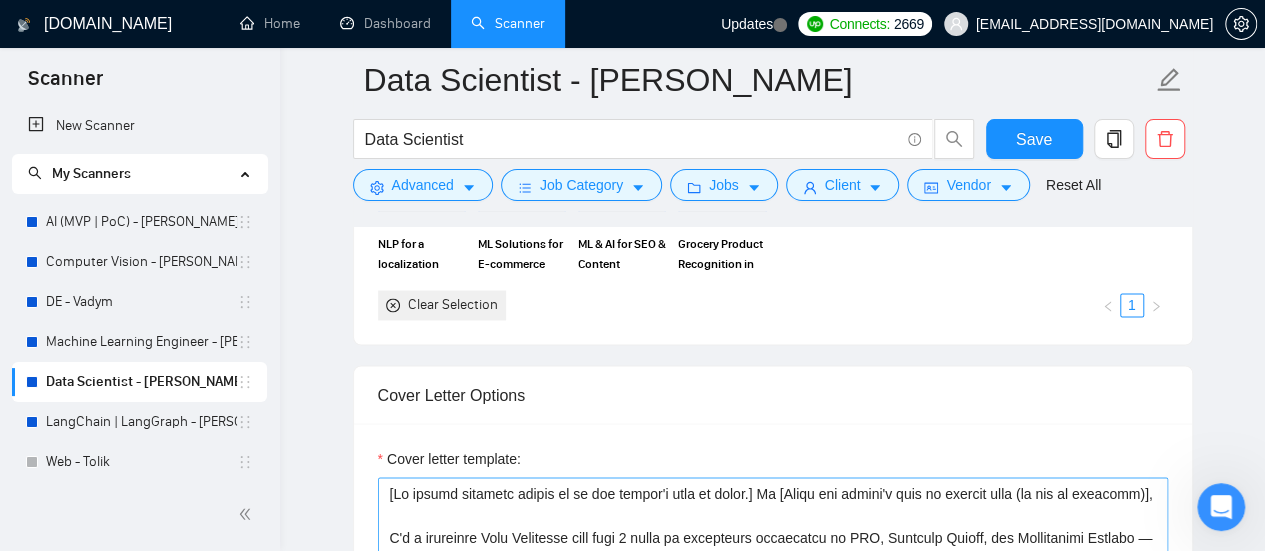 scroll, scrollTop: 2000, scrollLeft: 0, axis: vertical 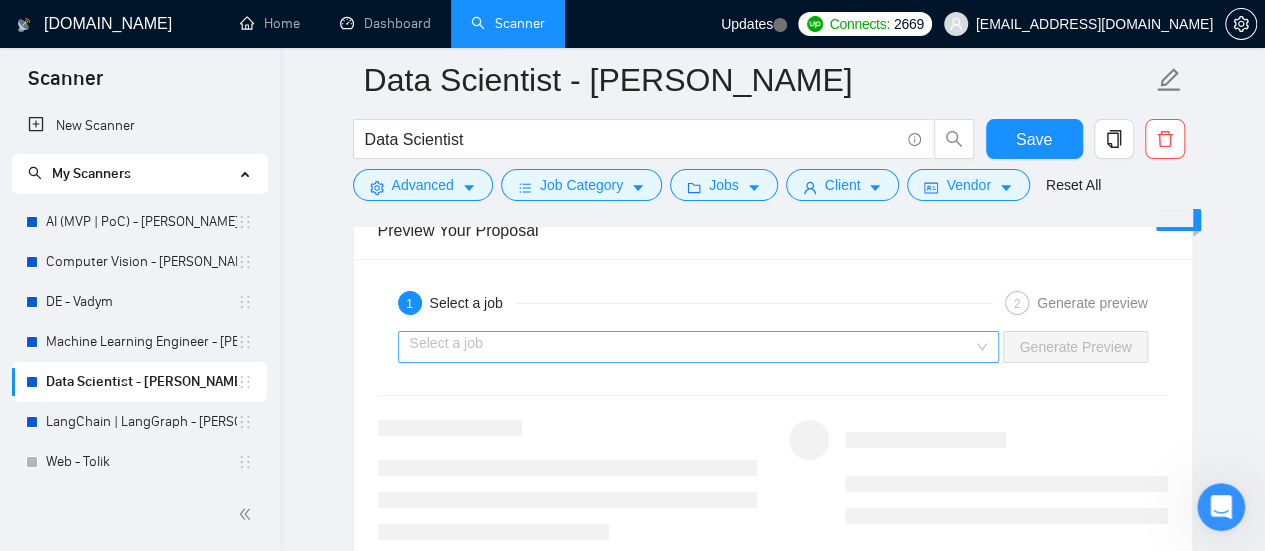click at bounding box center (692, 347) 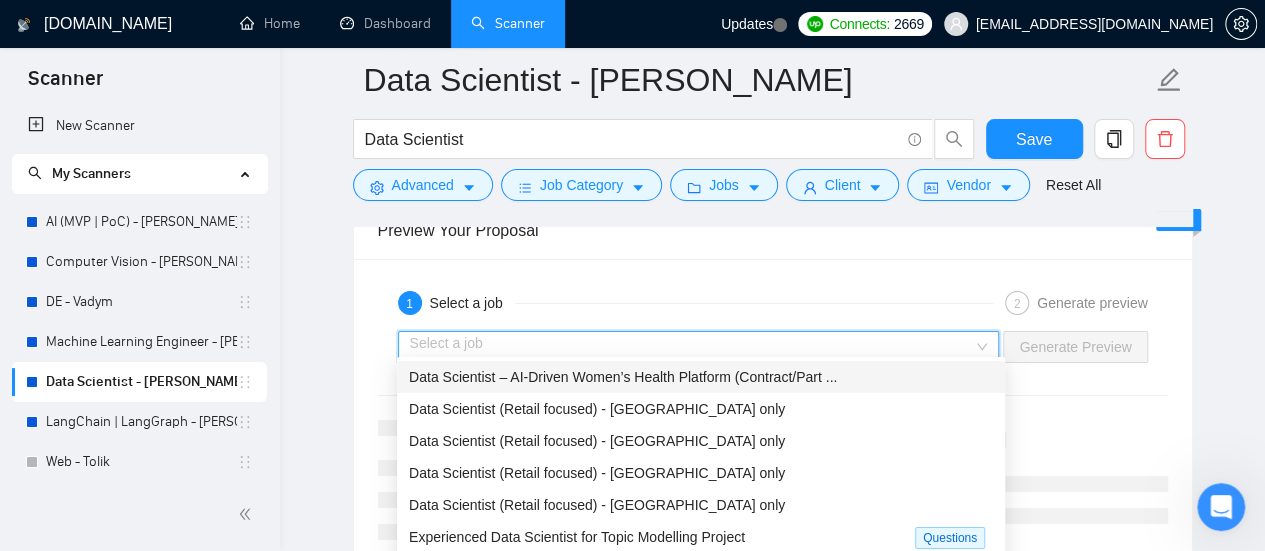 click on "Data Scientist – AI-Driven Women’s Health Platform (Contract/Part ..." at bounding box center [623, 377] 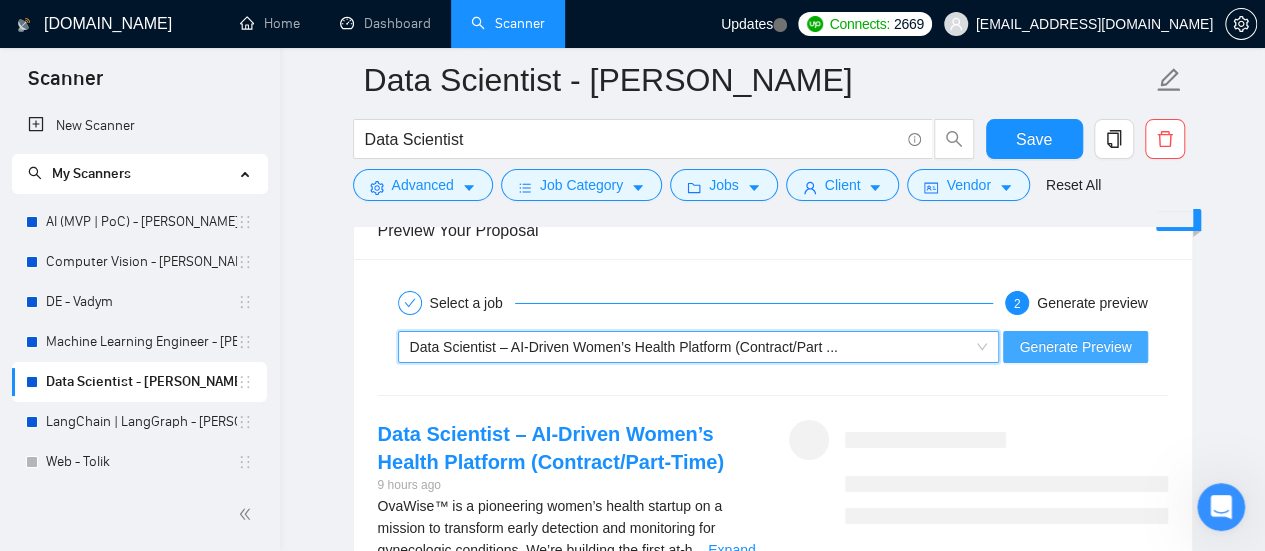 drag, startPoint x: 1061, startPoint y: 345, endPoint x: 954, endPoint y: 361, distance: 108.18965 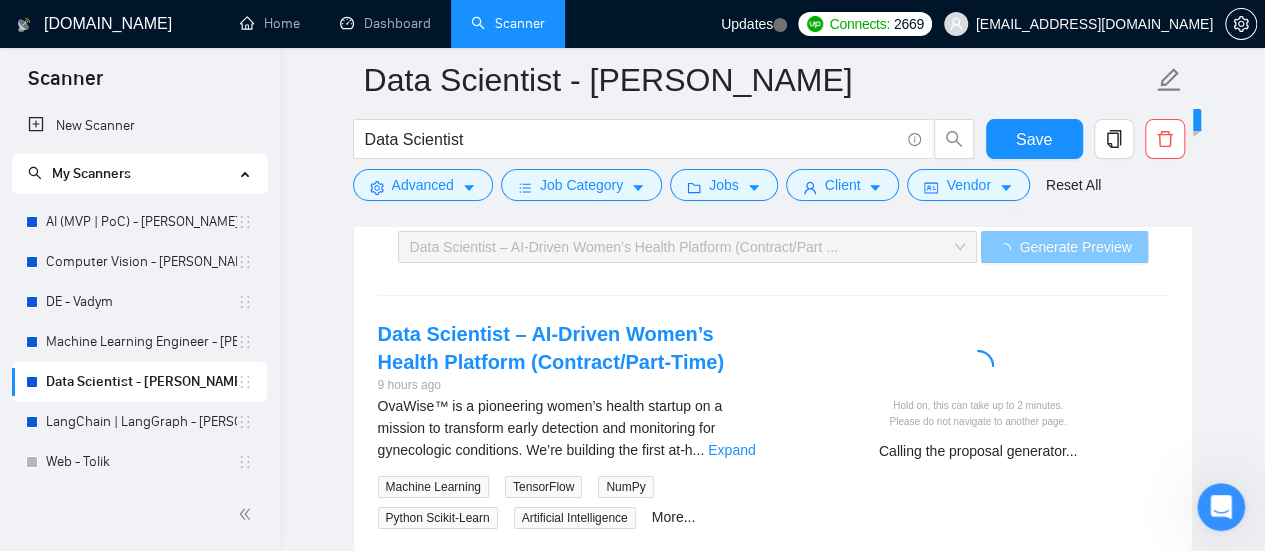 scroll, scrollTop: 3500, scrollLeft: 0, axis: vertical 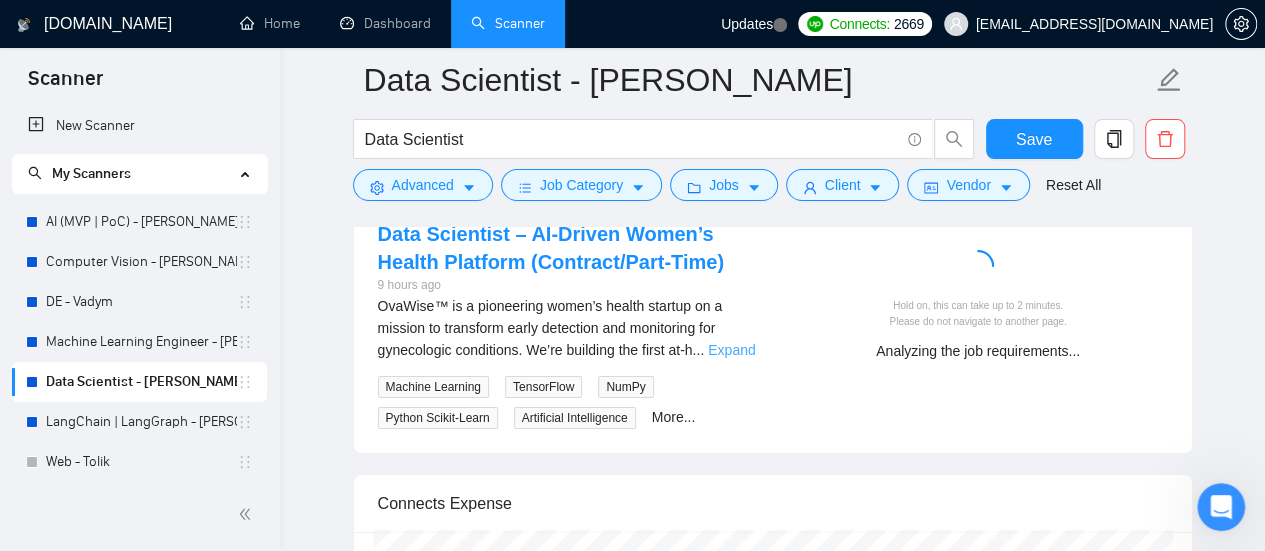 click on "Expand" at bounding box center [731, 350] 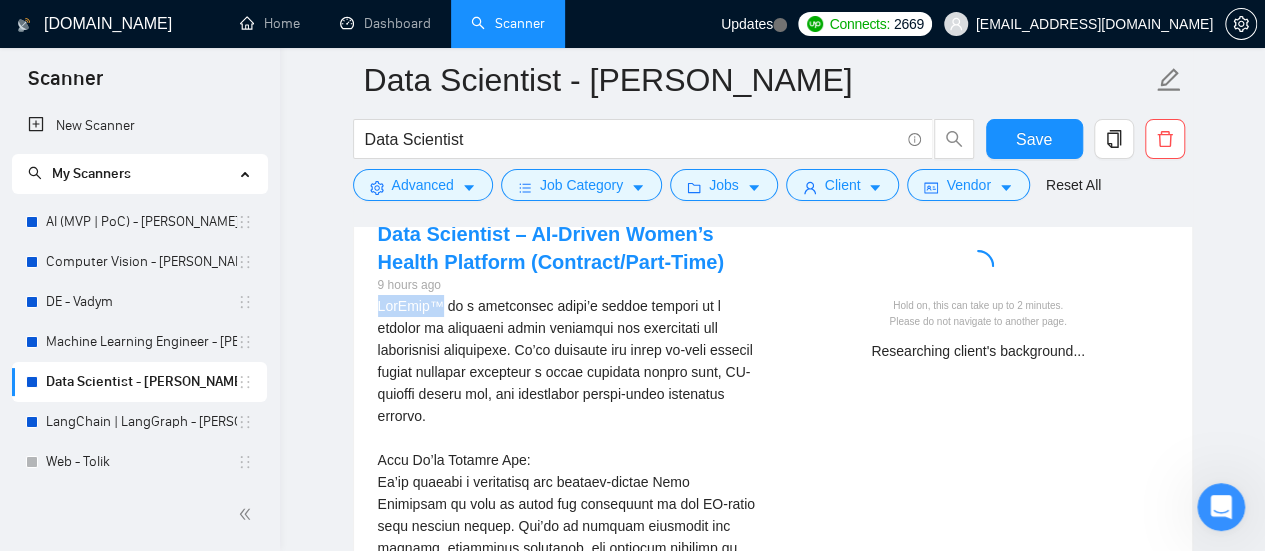 drag, startPoint x: 376, startPoint y: 293, endPoint x: 442, endPoint y: 295, distance: 66.0303 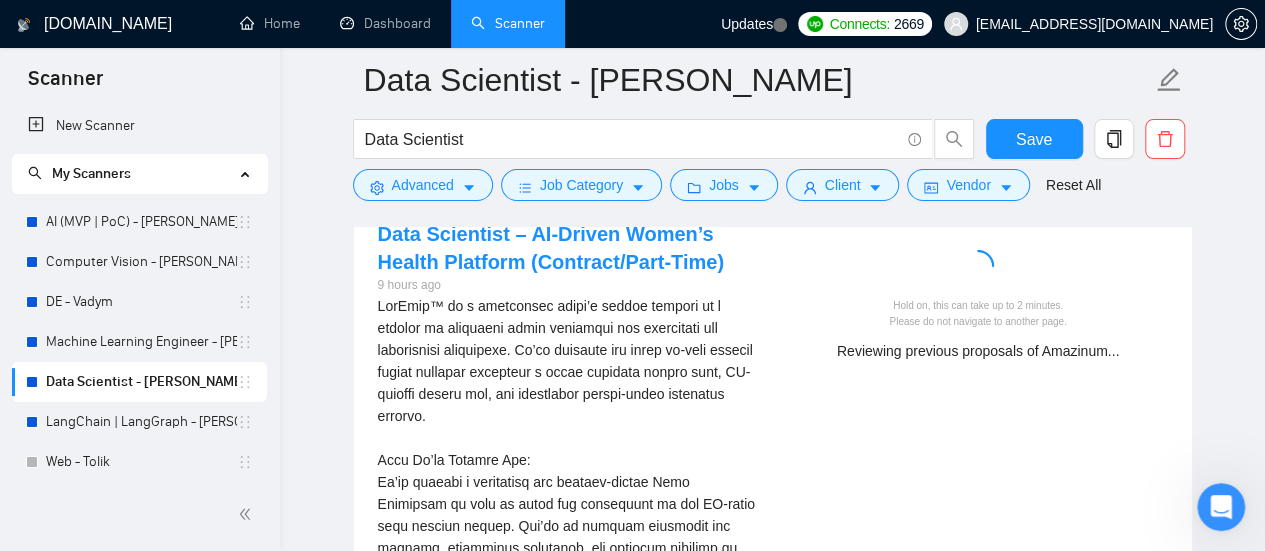 click at bounding box center [567, 922] 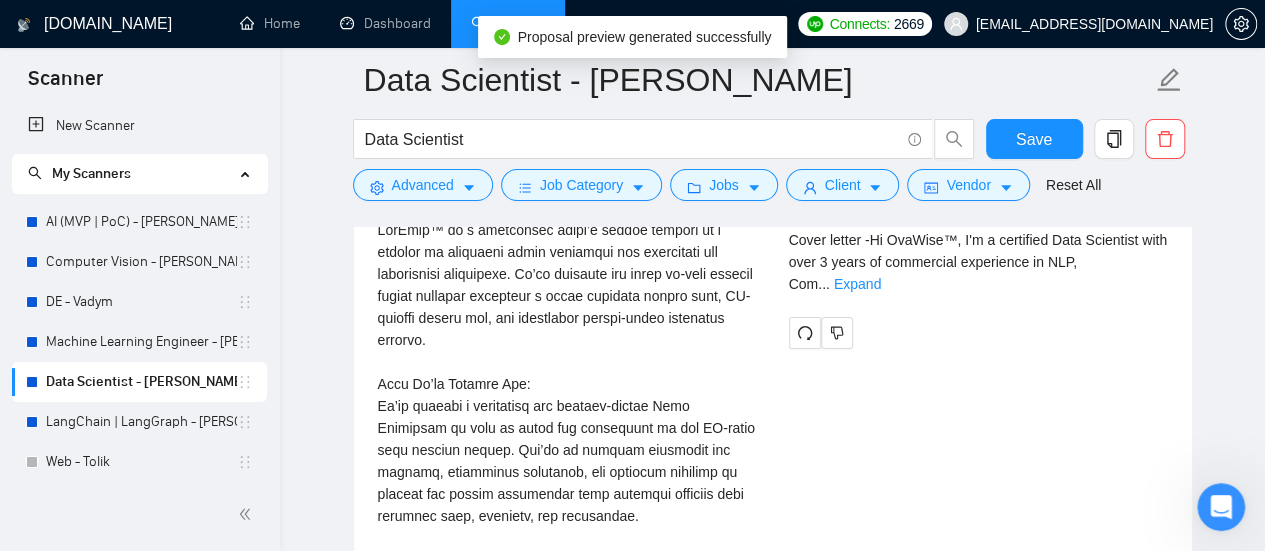 scroll, scrollTop: 3400, scrollLeft: 0, axis: vertical 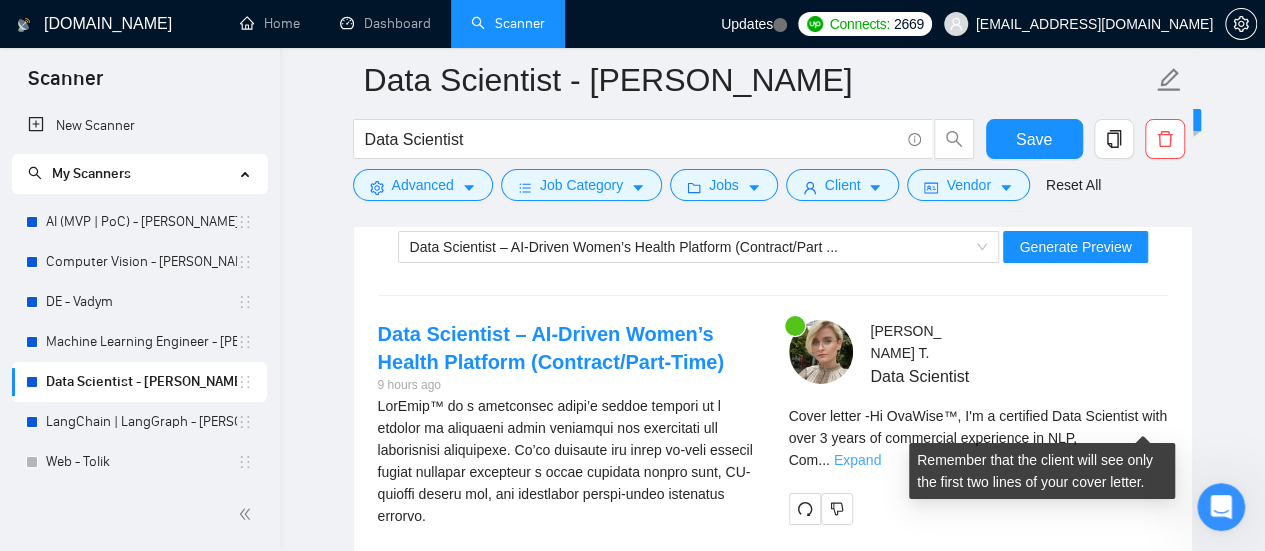click on "Expand" at bounding box center [857, 460] 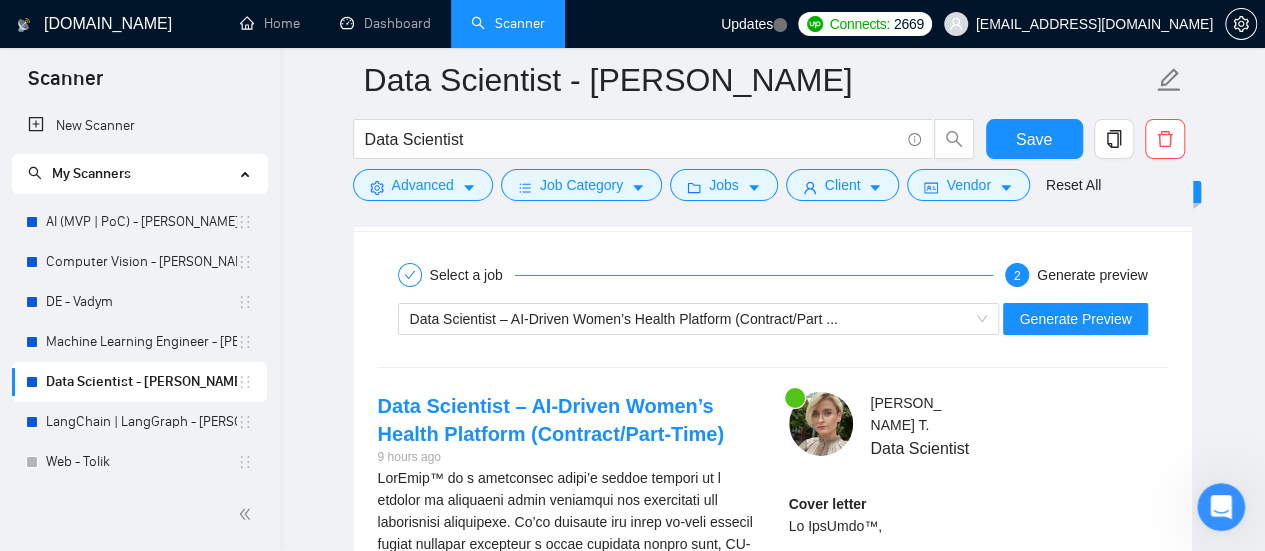 scroll, scrollTop: 3200, scrollLeft: 0, axis: vertical 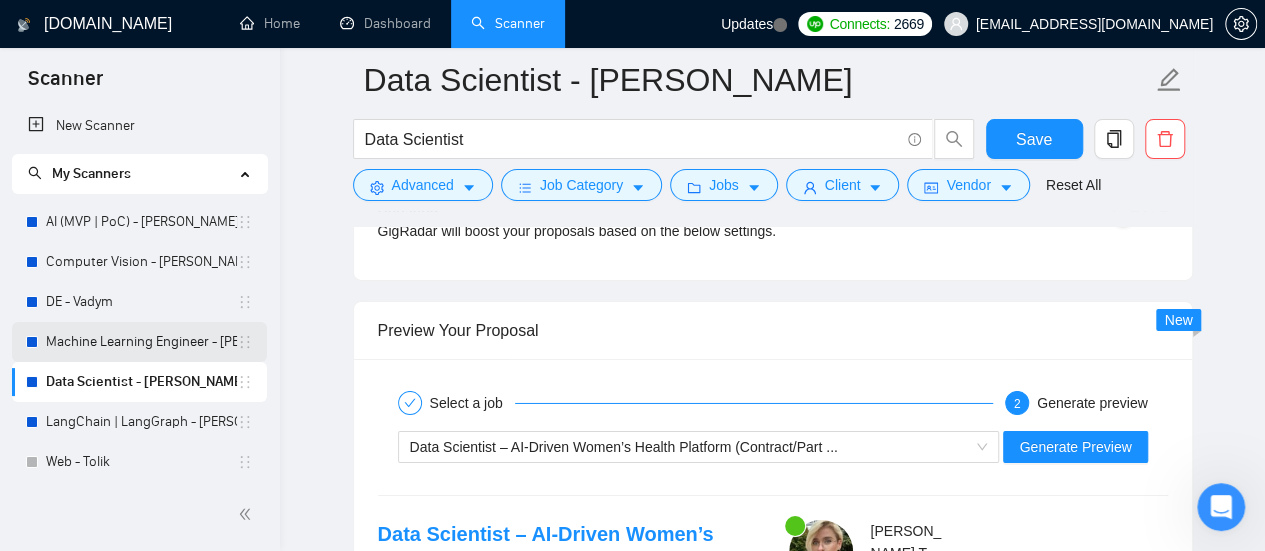 click on "Machine Learning Engineer - [PERSON_NAME]" at bounding box center [141, 342] 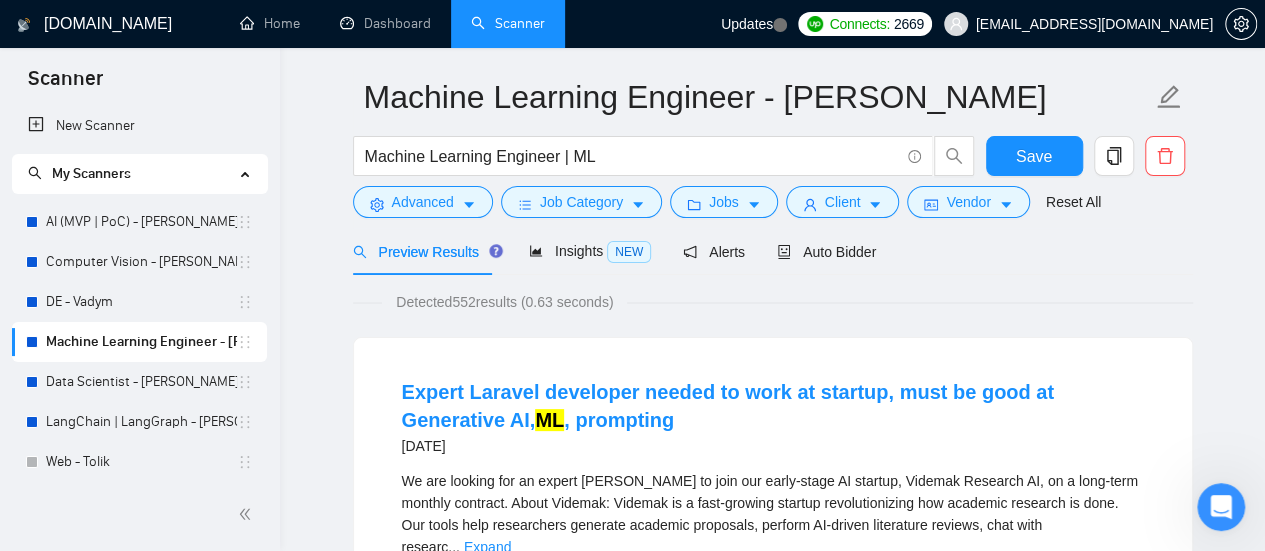 scroll, scrollTop: 0, scrollLeft: 0, axis: both 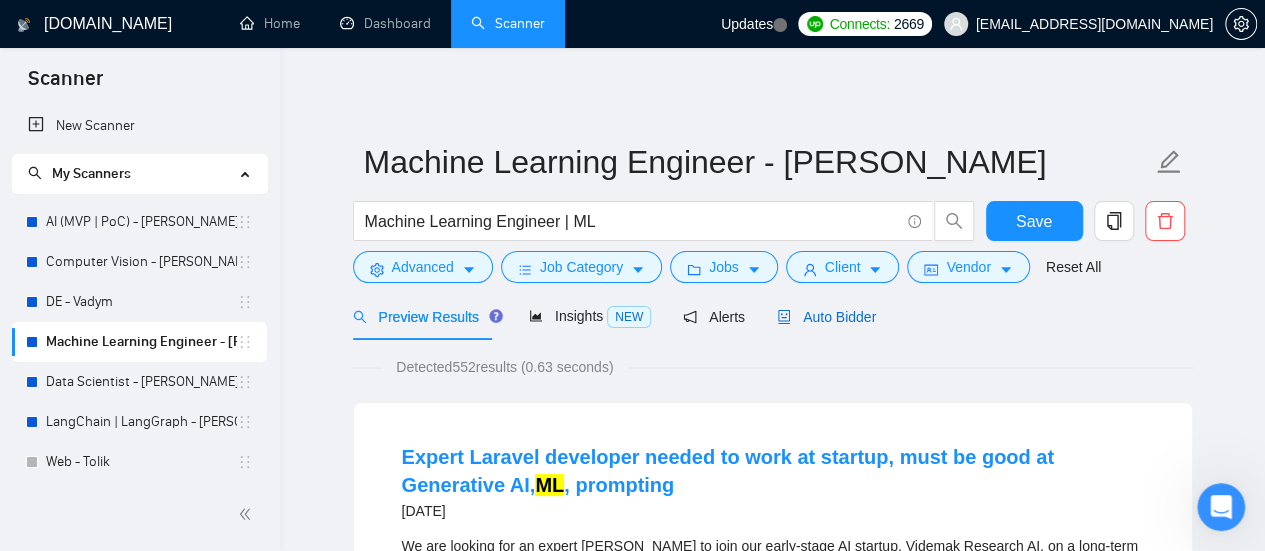 click on "Auto Bidder" at bounding box center (826, 317) 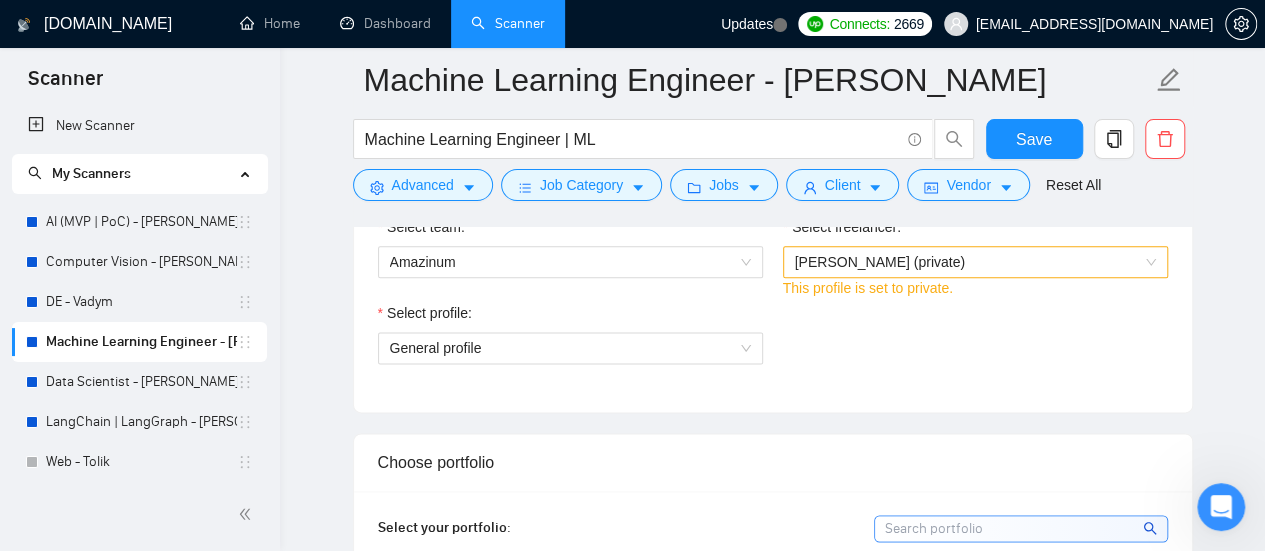 scroll, scrollTop: 1000, scrollLeft: 0, axis: vertical 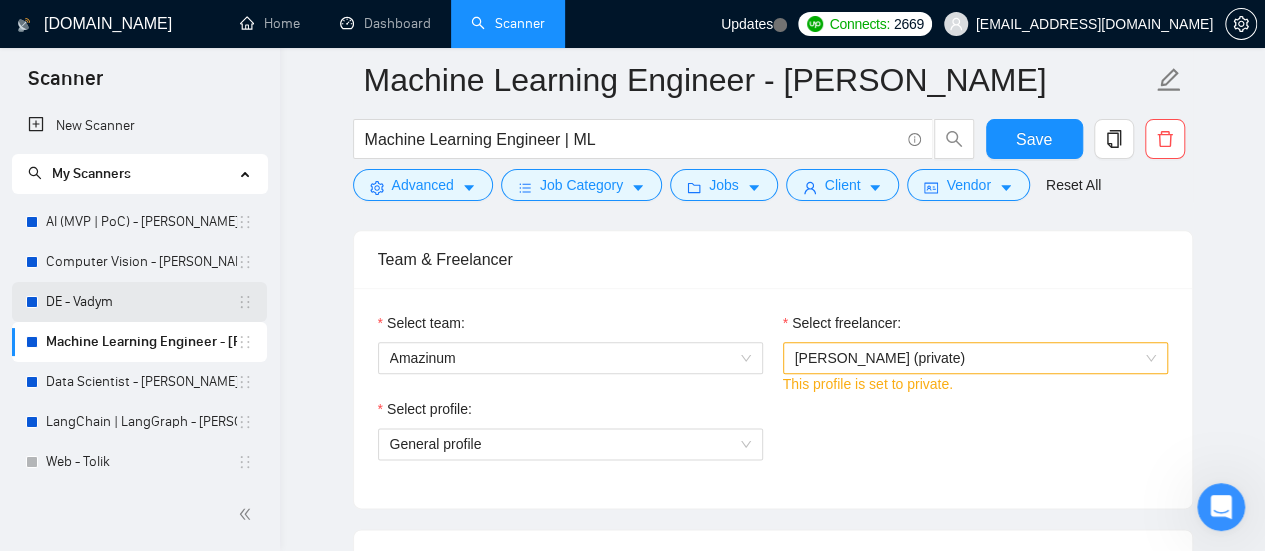 click on "DE - Vadym" at bounding box center (141, 302) 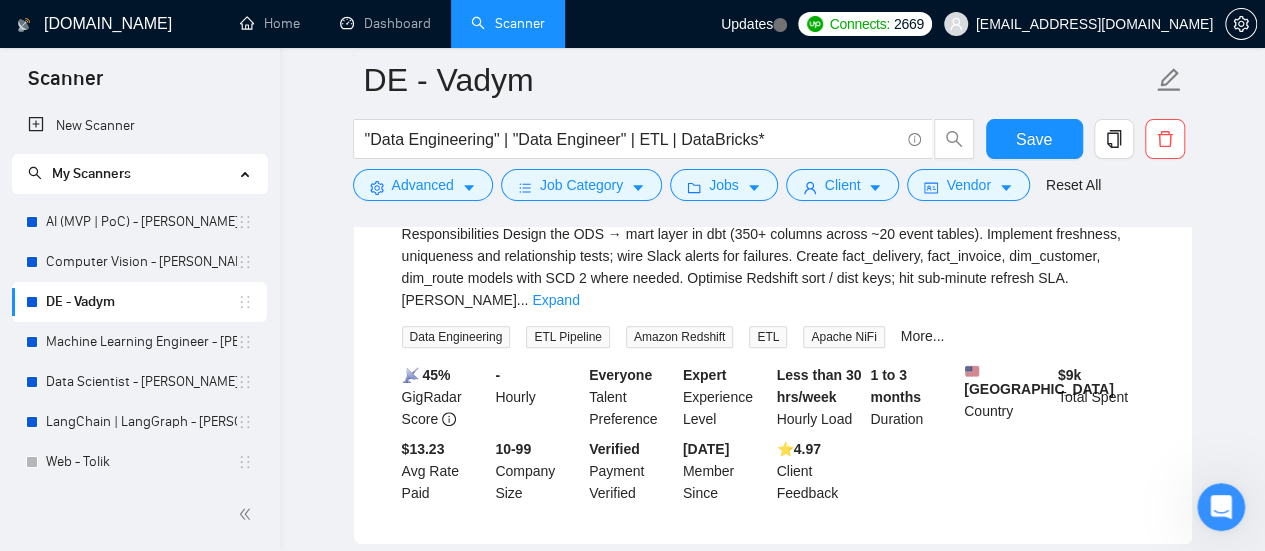 scroll, scrollTop: 0, scrollLeft: 0, axis: both 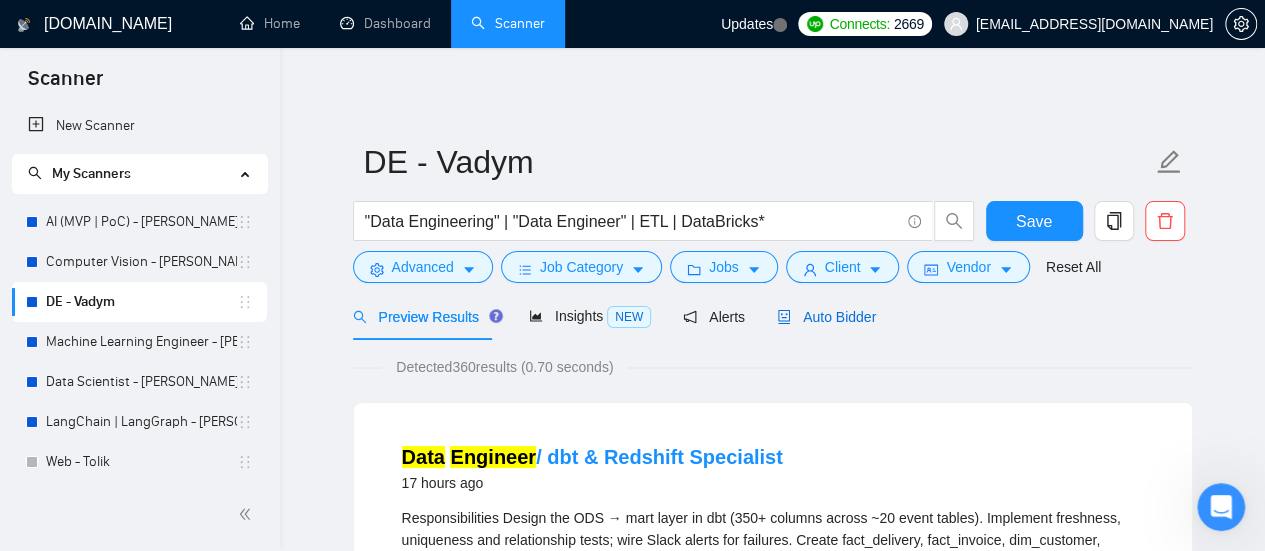 drag, startPoint x: 863, startPoint y: 309, endPoint x: 853, endPoint y: 294, distance: 18.027756 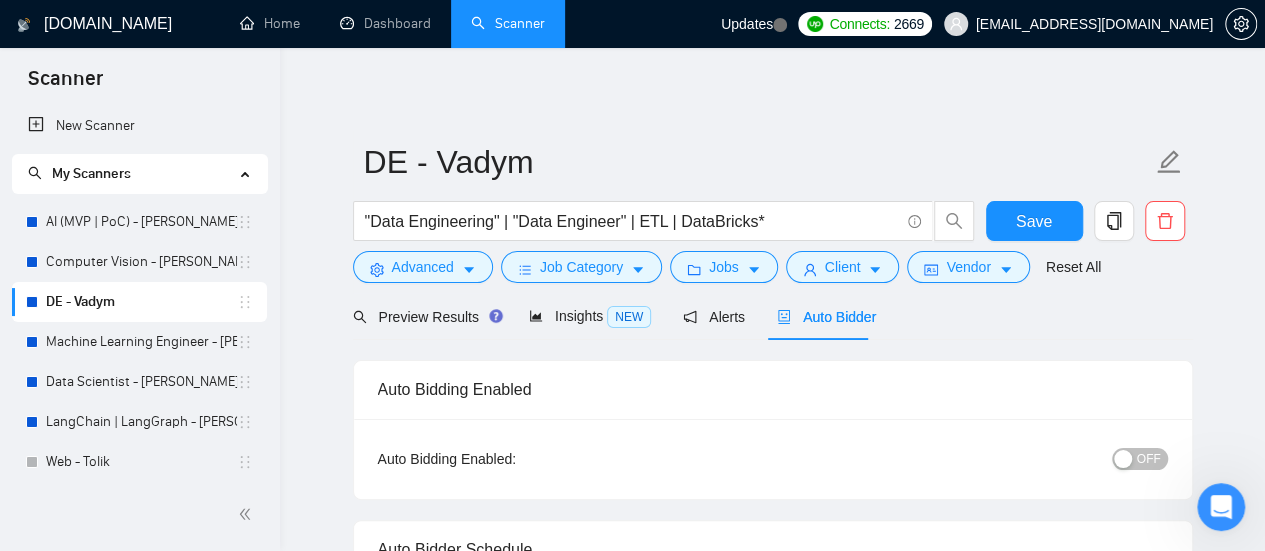 type 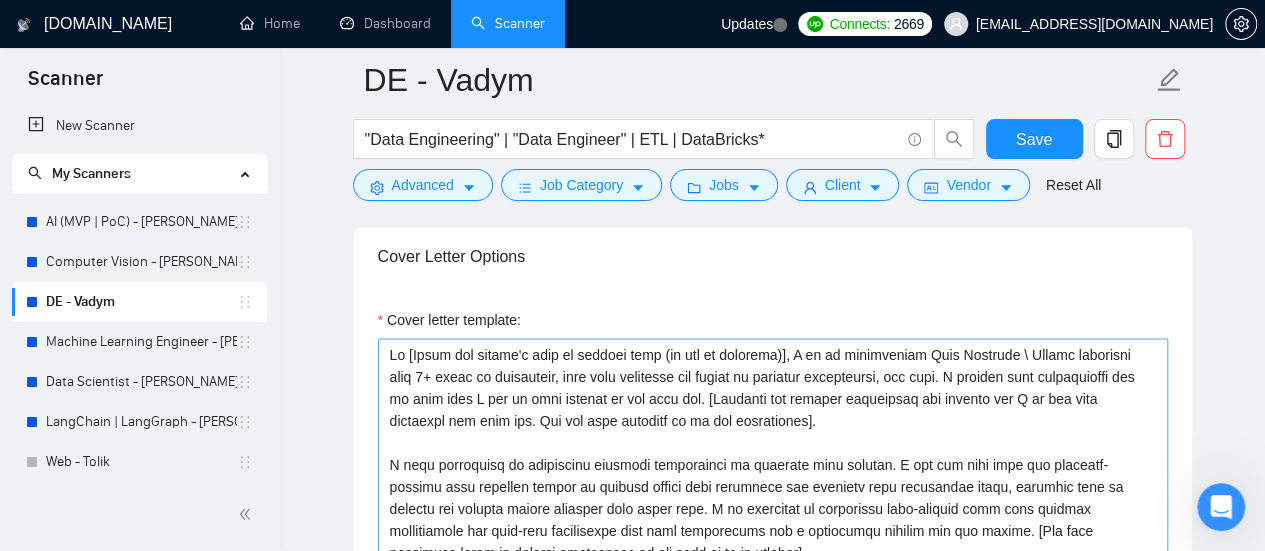 scroll, scrollTop: 1600, scrollLeft: 0, axis: vertical 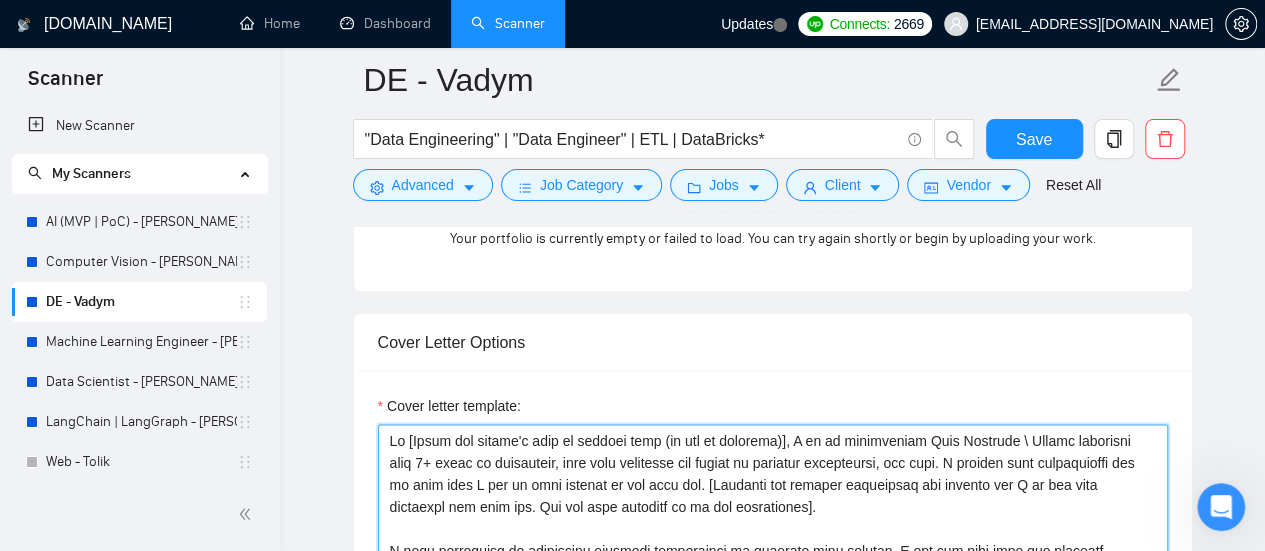 click on "Cover letter template:" at bounding box center (773, 649) 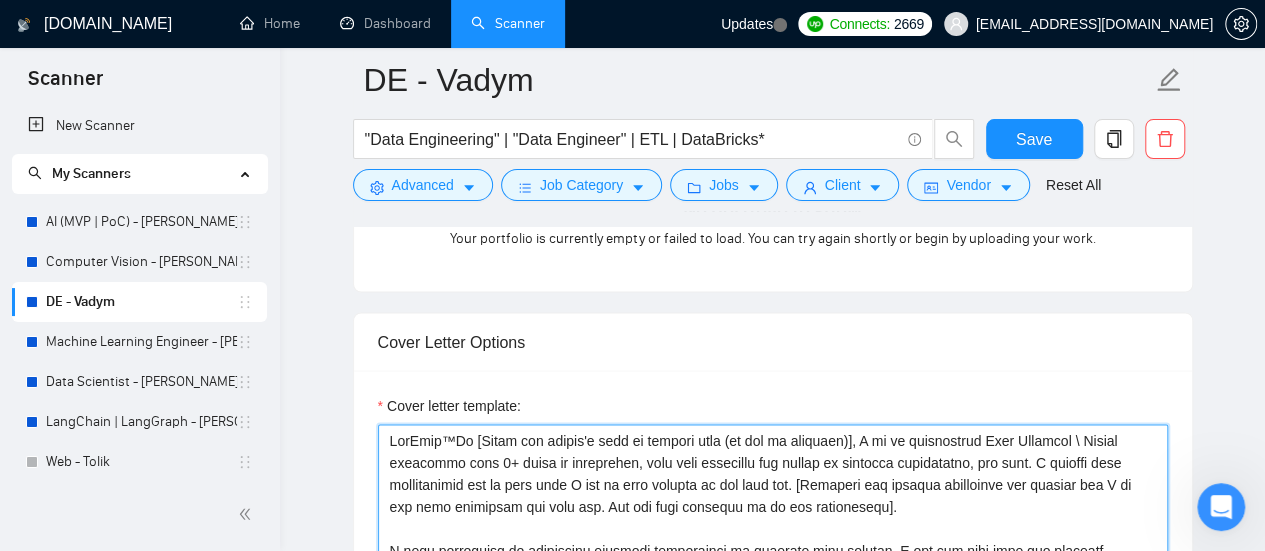 drag, startPoint x: 451, startPoint y: 430, endPoint x: 374, endPoint y: 435, distance: 77.16217 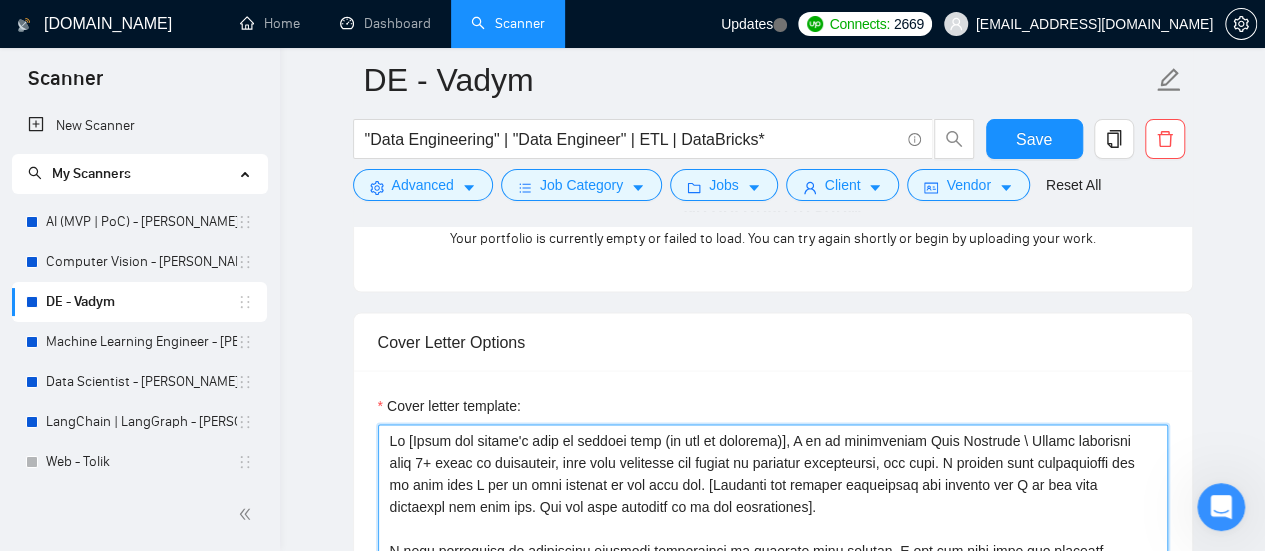 paste on "[My entire response should be in the client's tone of voice.]" 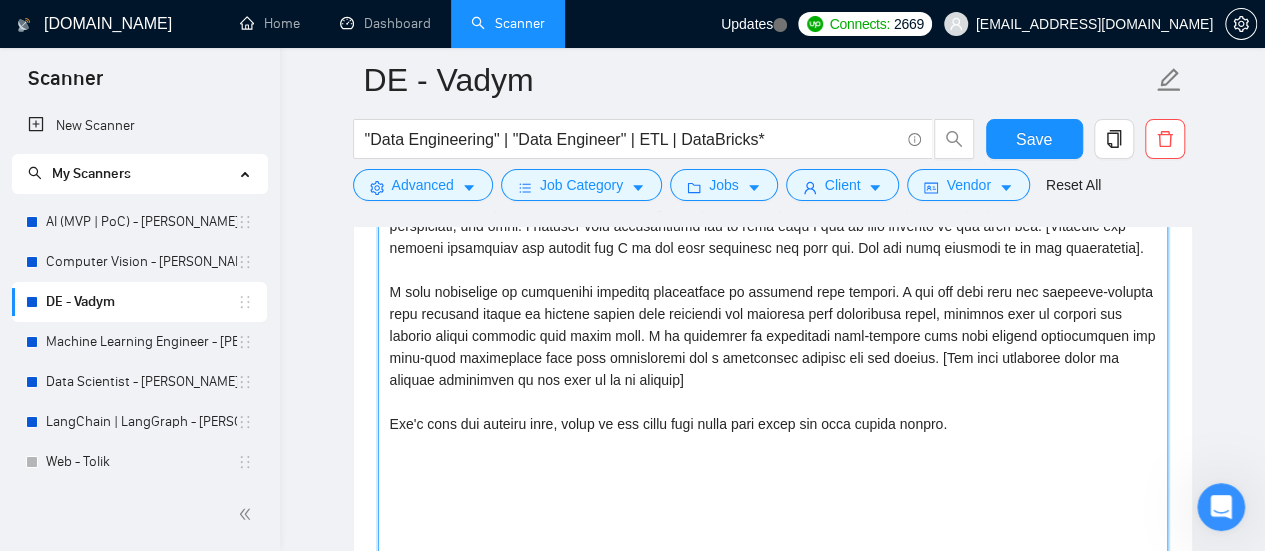 scroll, scrollTop: 2000, scrollLeft: 0, axis: vertical 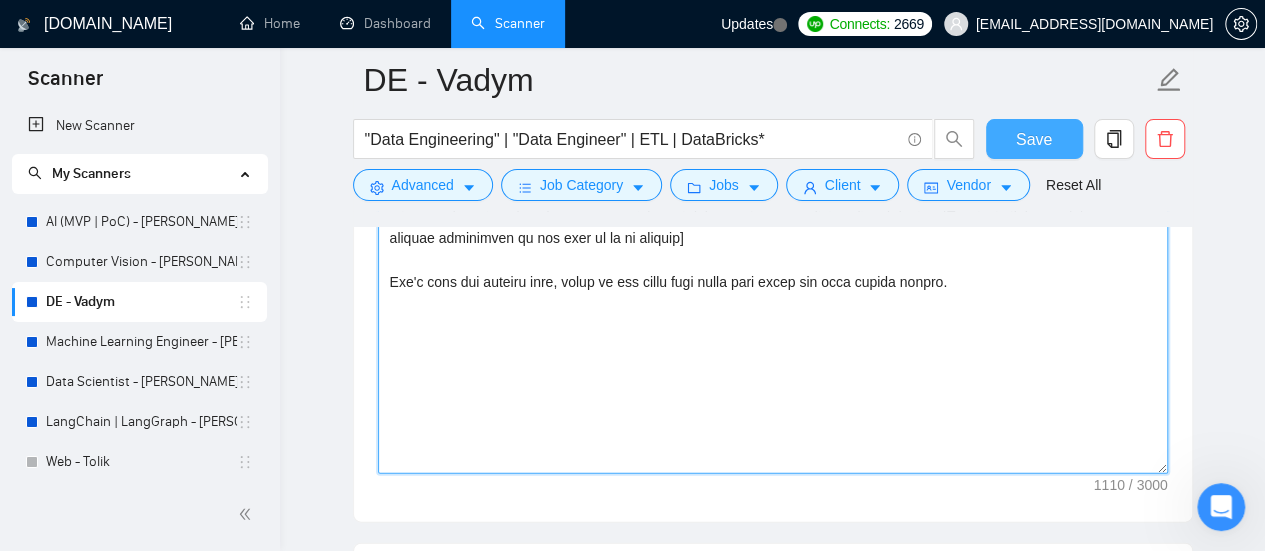 type on "[My entire response should be in the client's tone of voice.] Hi [Write the client's name or company name (if any is provided)], I am an experienced Data Engineer \ Python developer with 4+ years of experience, with good knowledge and skills in software engineering, and math. I checked your requirements and am sure that I can do this project in the best way. [Identify key project objectives and explain why I am the best candidate for this job. Use the same keywords as in job description].
I have experience in commercial software development of products from scratch. I can fix your time and resource-killing data pipeline issues or develop custom data pipelines and automate data processing tasks, ensuring that my clients can quickly derive insights from their data. I am dedicated to delivering high-quality work that exceeds expectations and long-term cooperation with good interaction and a successful outcome for the client. [Add some sentences about my similar experience if you find it in my profile]
Let'..." 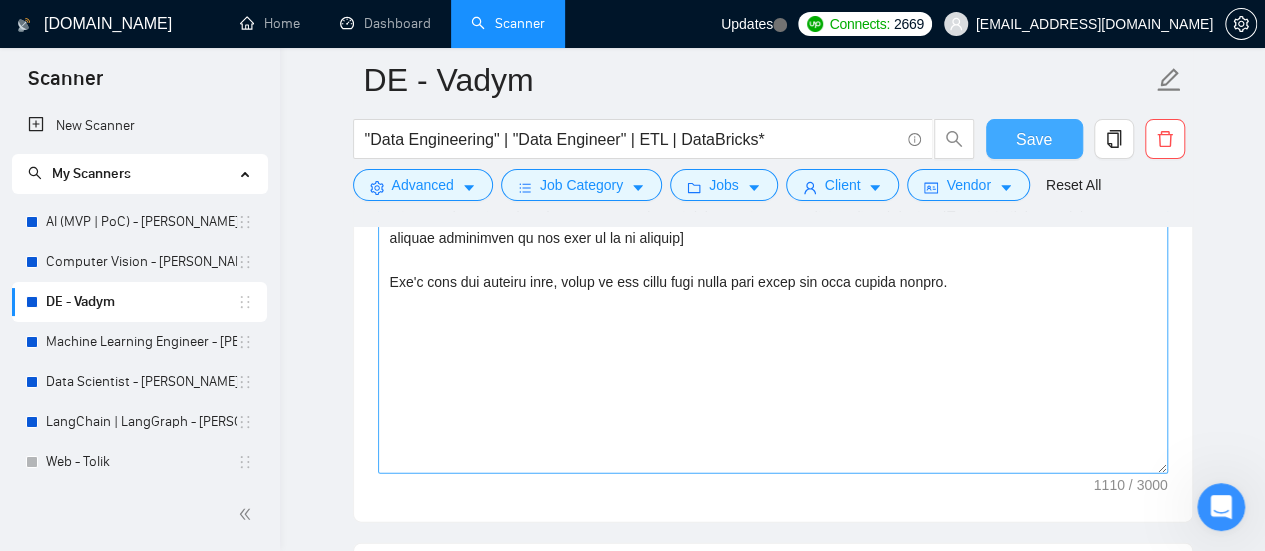 drag, startPoint x: 1032, startPoint y: 140, endPoint x: 980, endPoint y: 233, distance: 106.55046 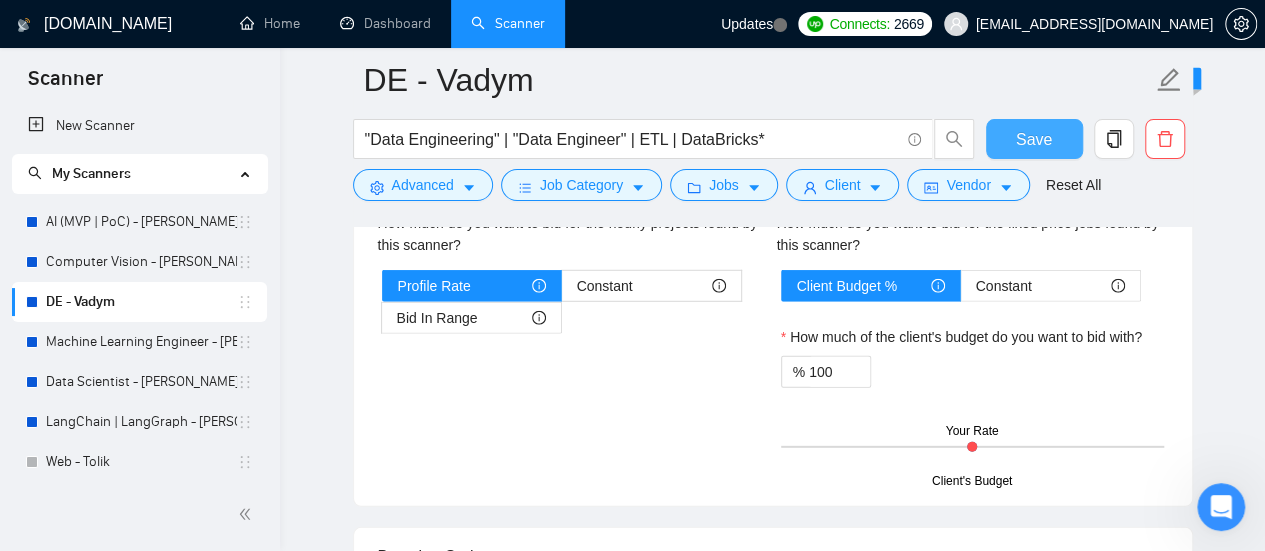 scroll, scrollTop: 3100, scrollLeft: 0, axis: vertical 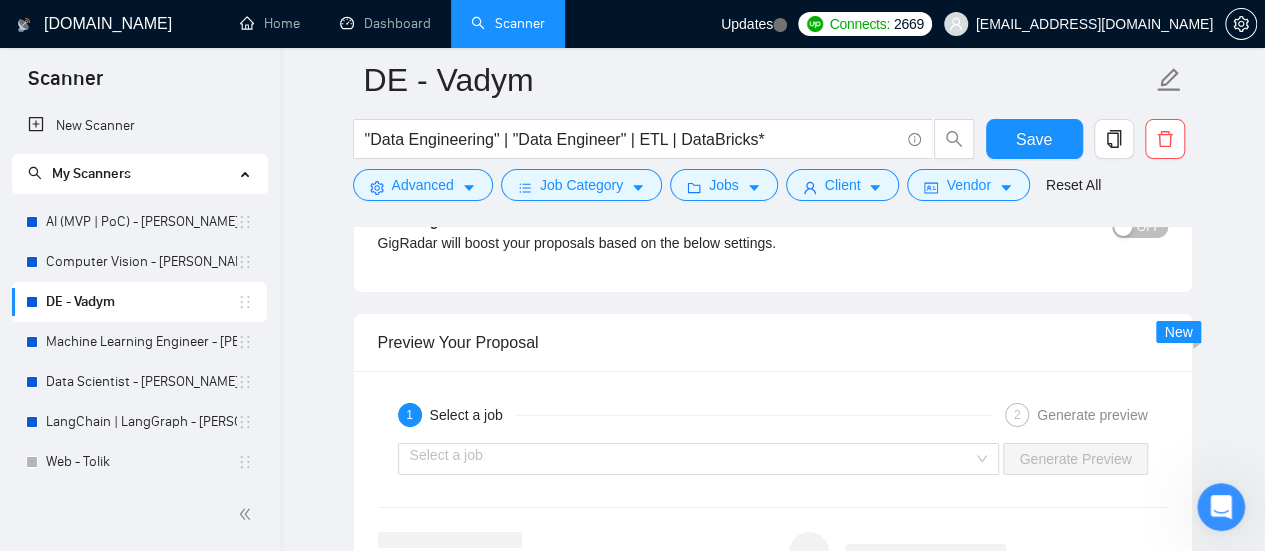 click on "1 Select a job 2 Generate preview Select a job Generate Preview" at bounding box center (773, 523) 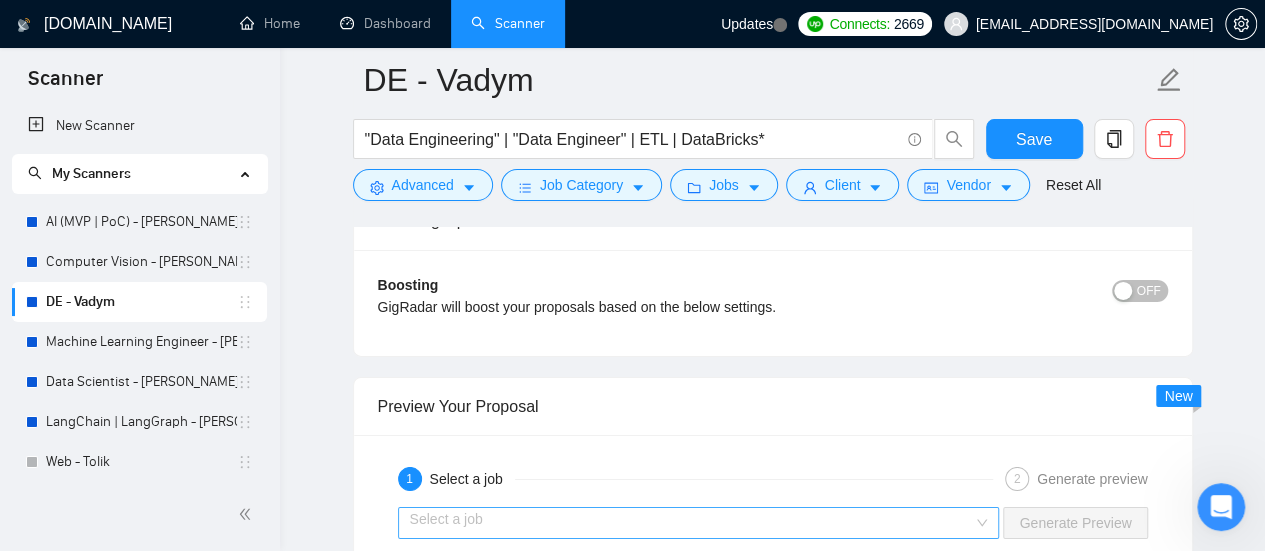 drag, startPoint x: 472, startPoint y: 495, endPoint x: 470, endPoint y: 506, distance: 11.18034 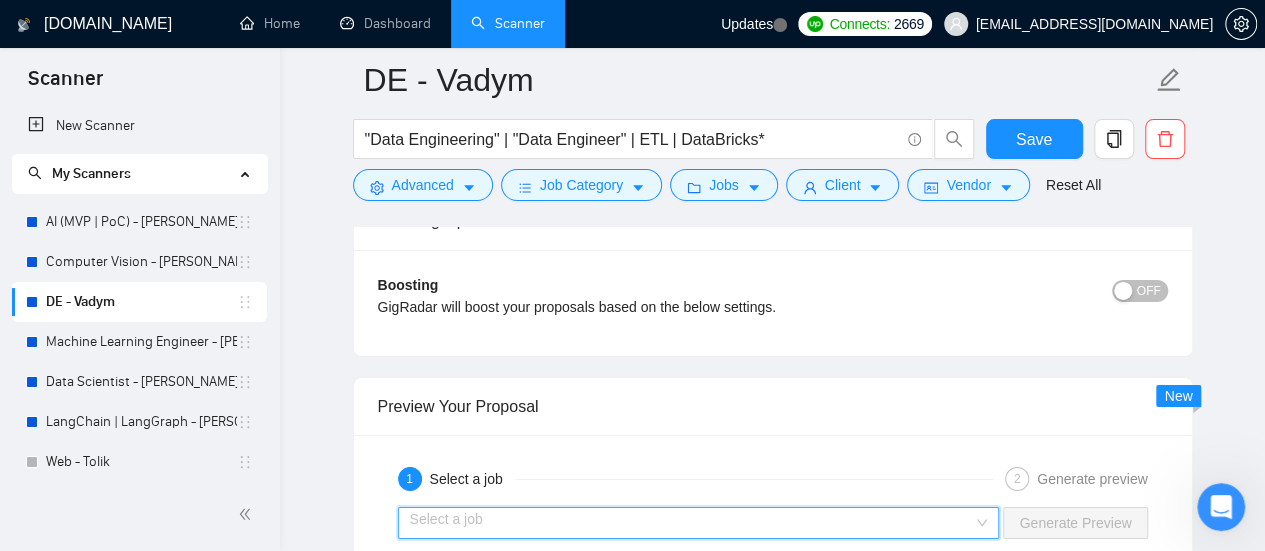 click at bounding box center (692, 523) 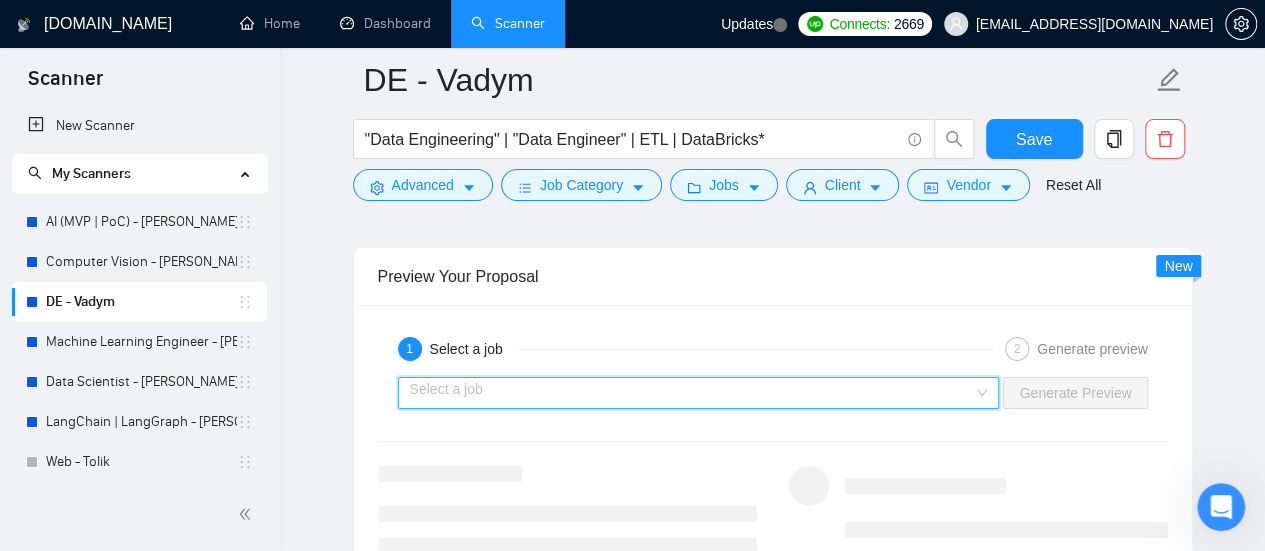 scroll, scrollTop: 3300, scrollLeft: 0, axis: vertical 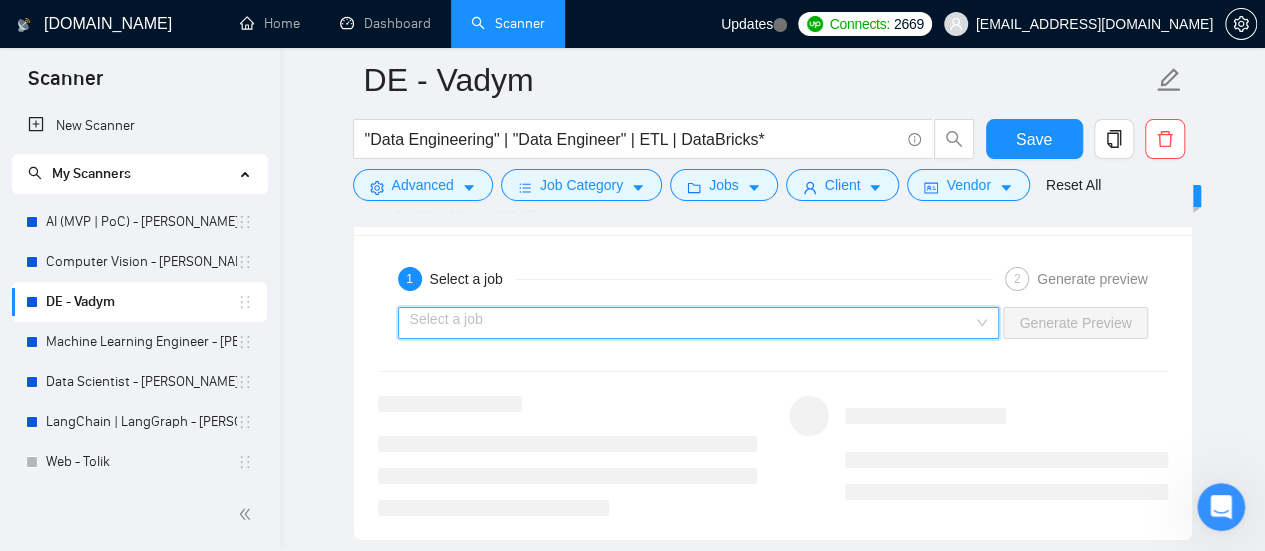 click at bounding box center (692, 323) 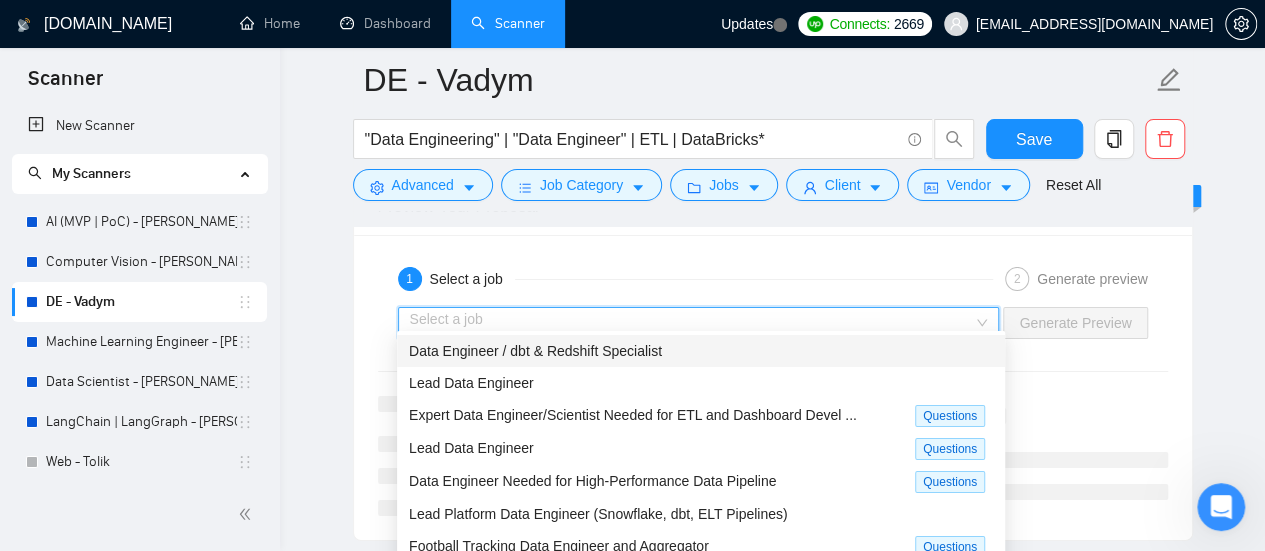 click on "Data Engineer / dbt & Redshift Specialist" at bounding box center (701, 351) 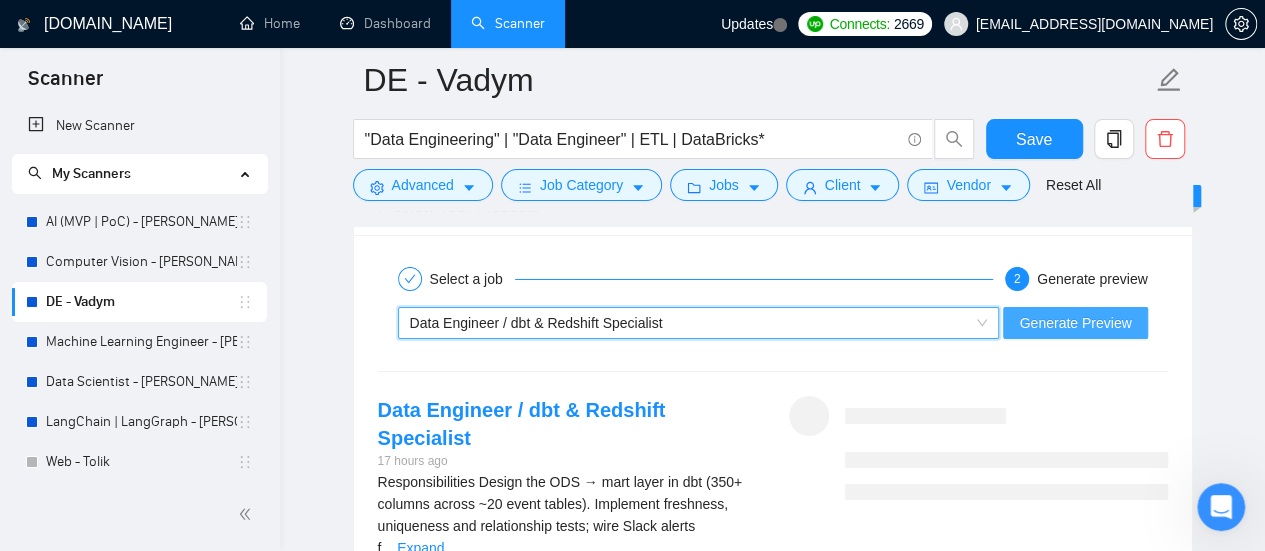 click on "Generate Preview" at bounding box center [1075, 323] 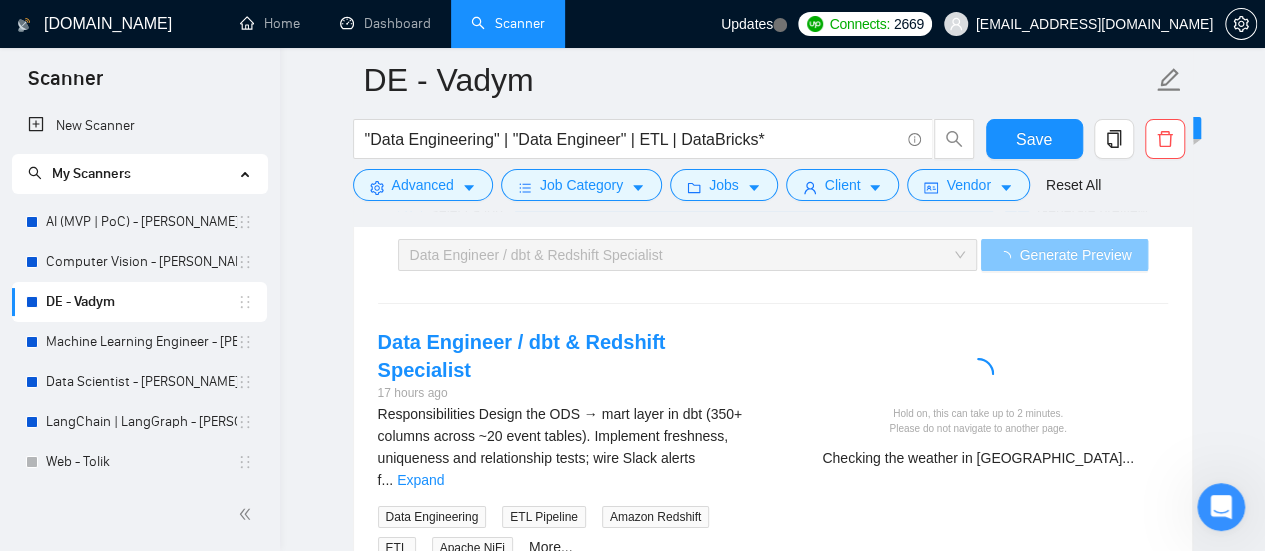 scroll, scrollTop: 3400, scrollLeft: 0, axis: vertical 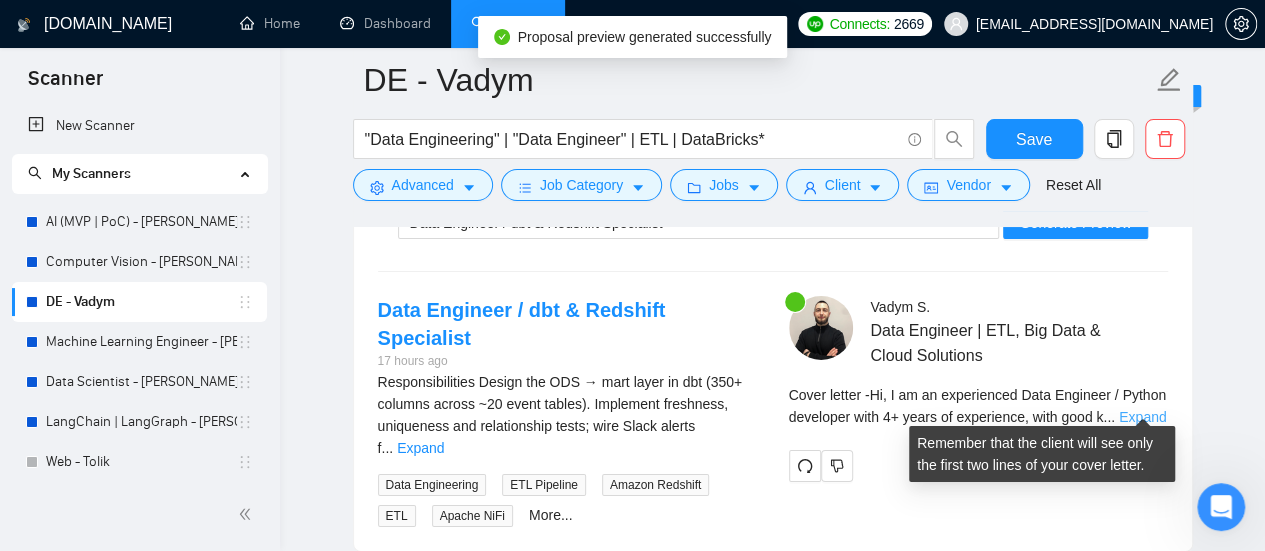 click on "Expand" at bounding box center [1142, 417] 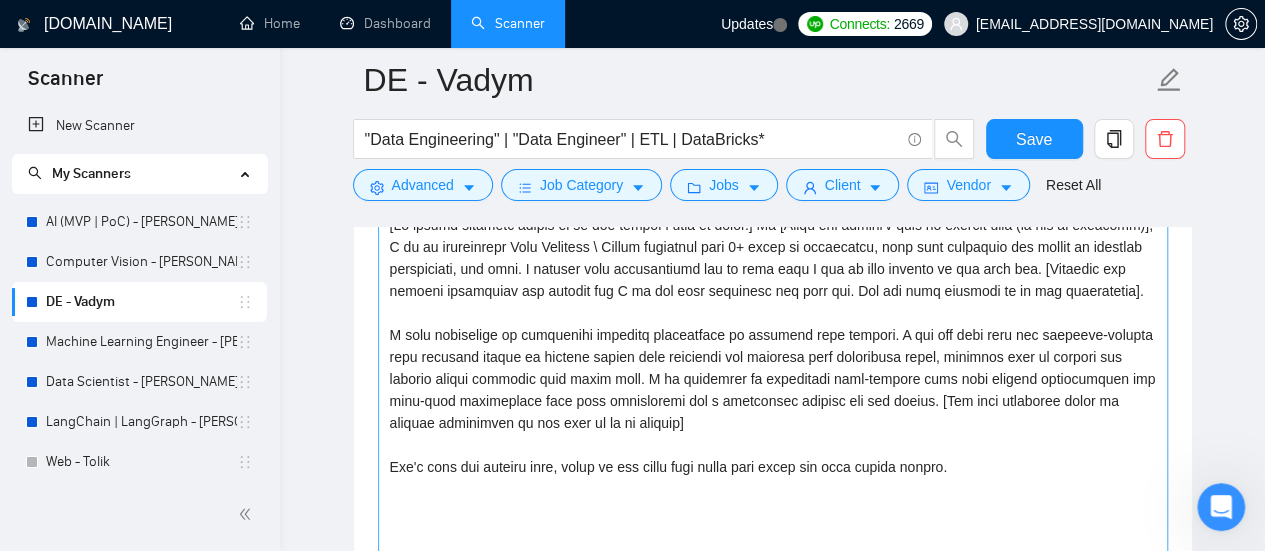scroll, scrollTop: 1900, scrollLeft: 0, axis: vertical 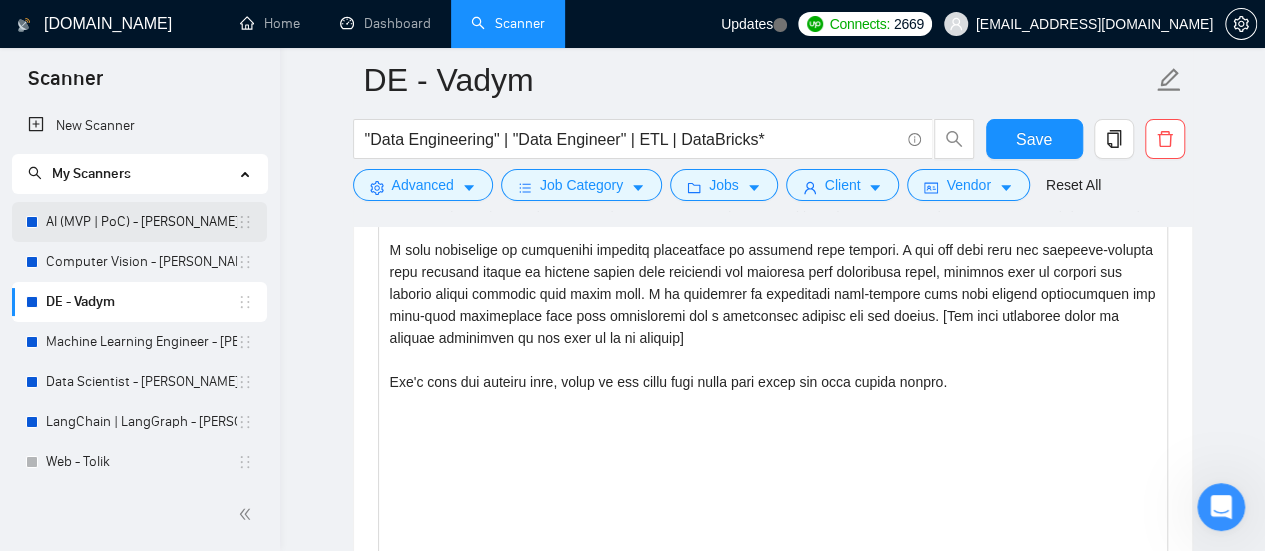 click on "AI (MVP | PoC) - [PERSON_NAME]" at bounding box center [141, 222] 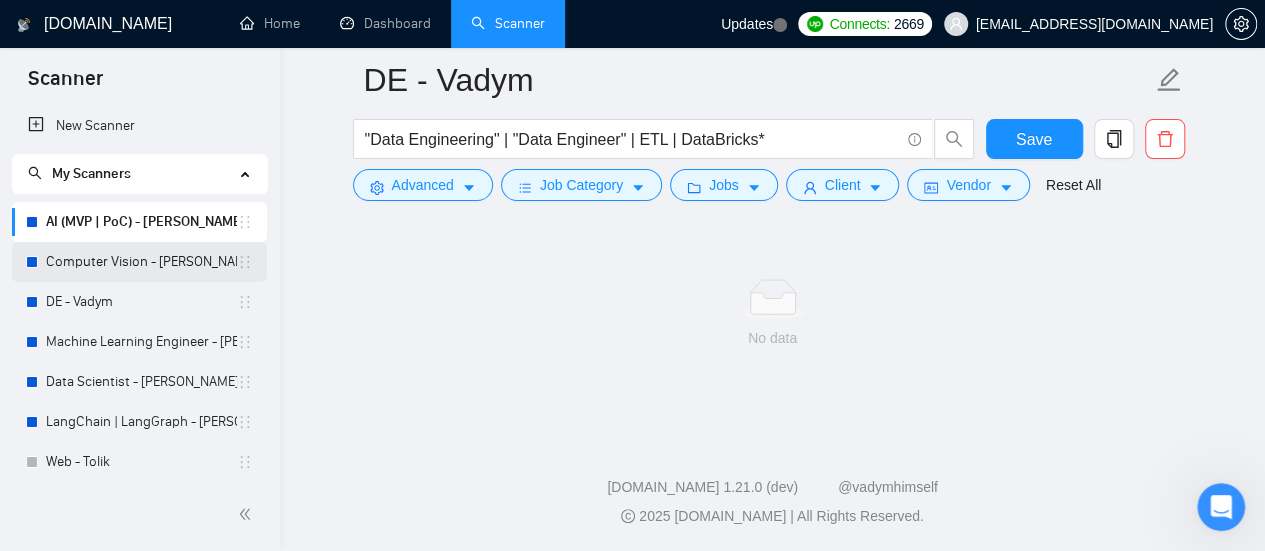 scroll, scrollTop: 1366, scrollLeft: 0, axis: vertical 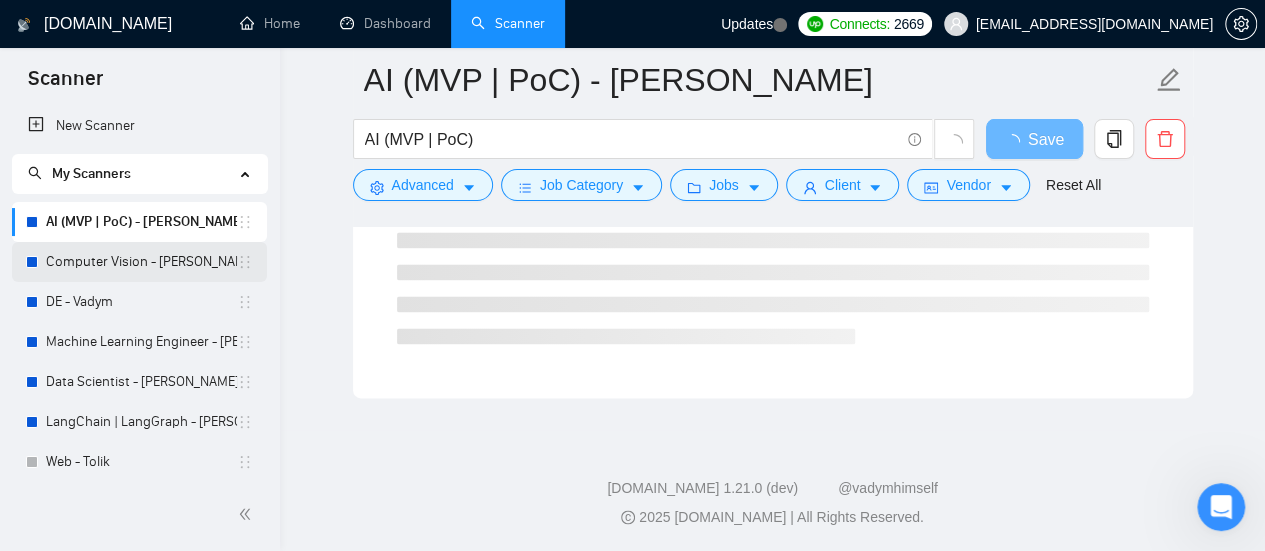 click on "Computer Vision - [PERSON_NAME]" at bounding box center [141, 262] 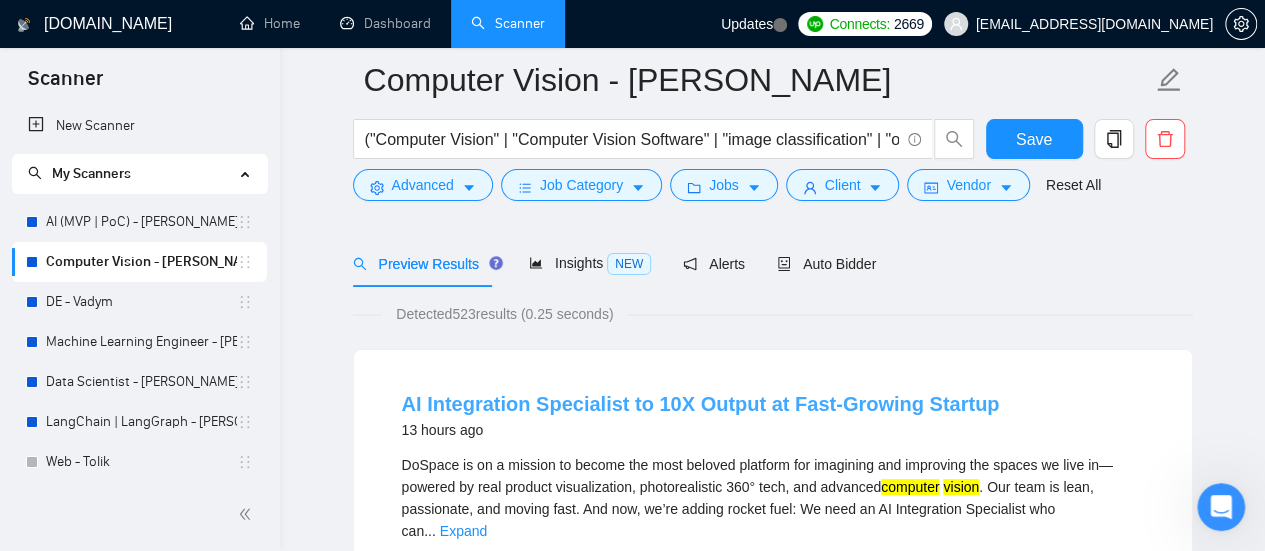 scroll, scrollTop: 0, scrollLeft: 0, axis: both 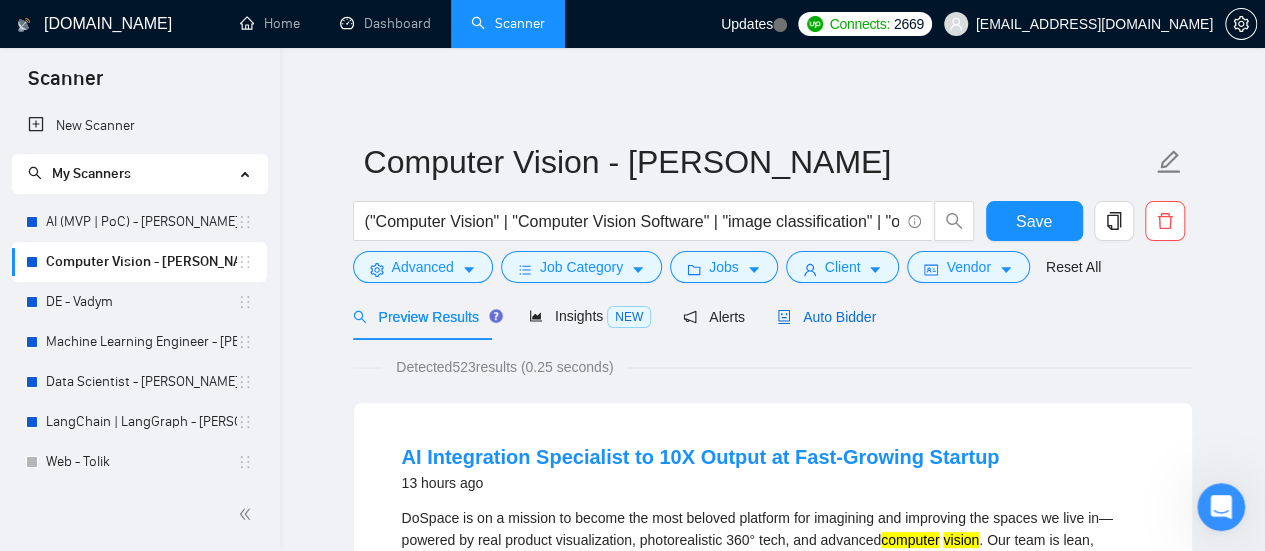 click on "Auto Bidder" at bounding box center [826, 317] 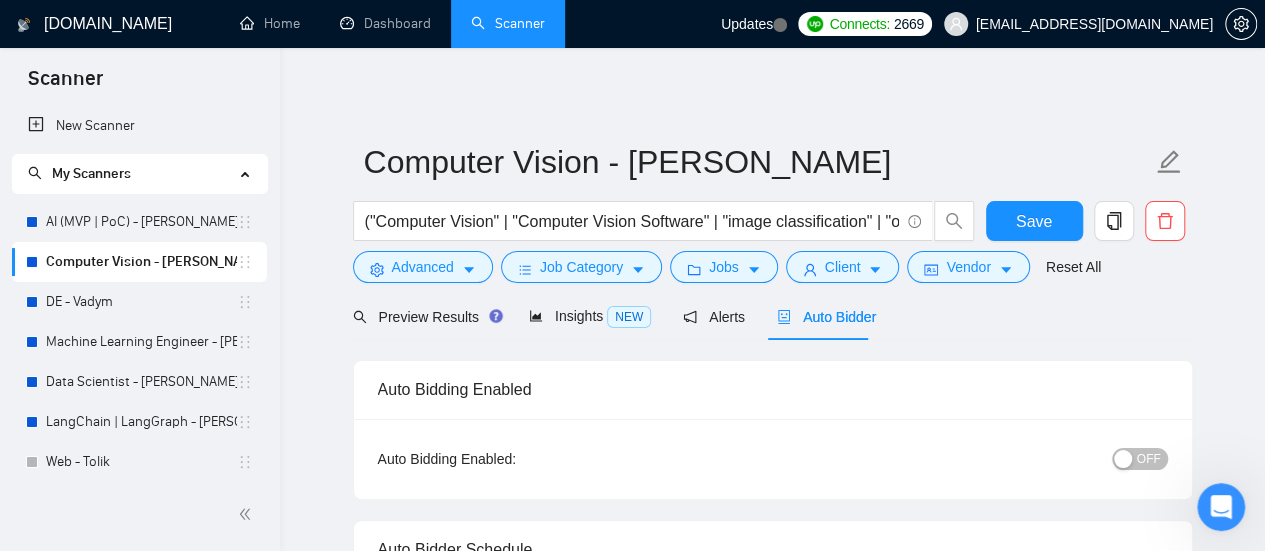 type 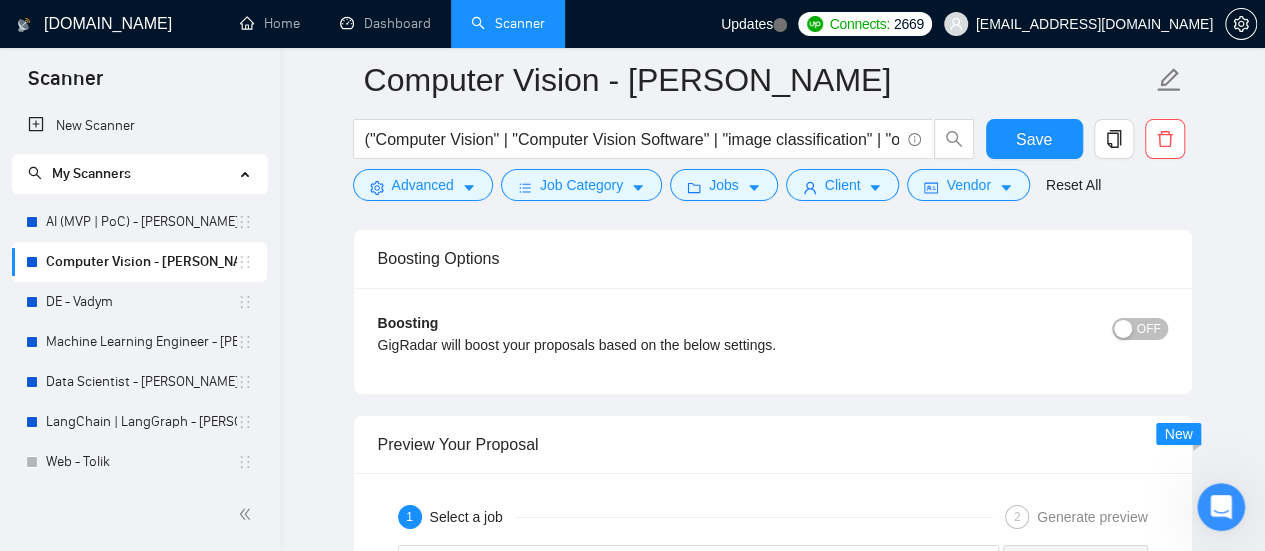 scroll, scrollTop: 3200, scrollLeft: 0, axis: vertical 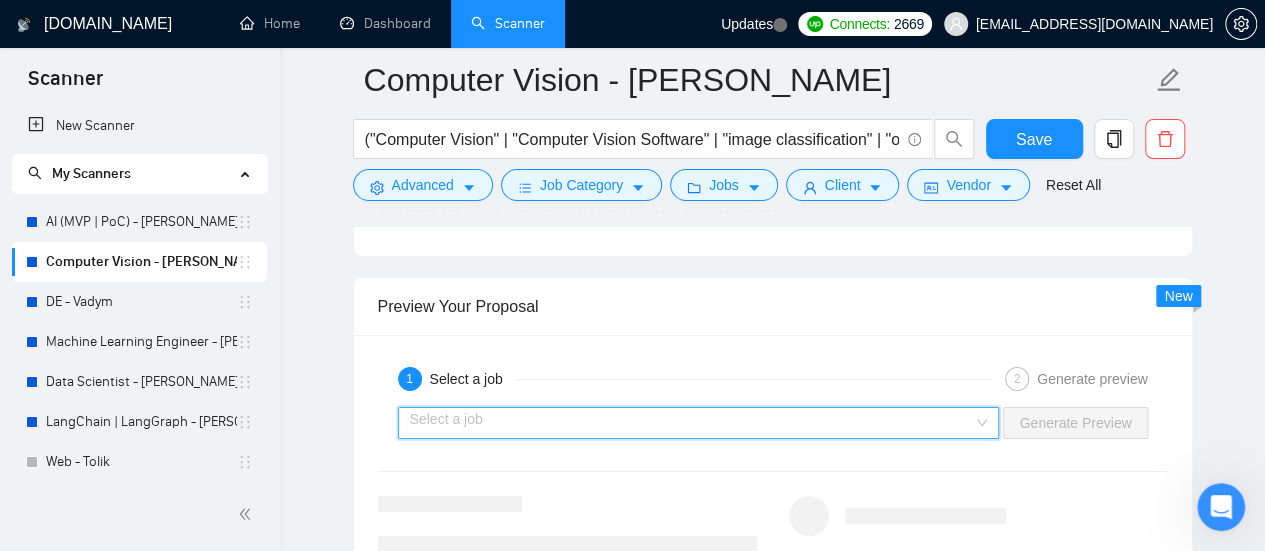 click at bounding box center (692, 423) 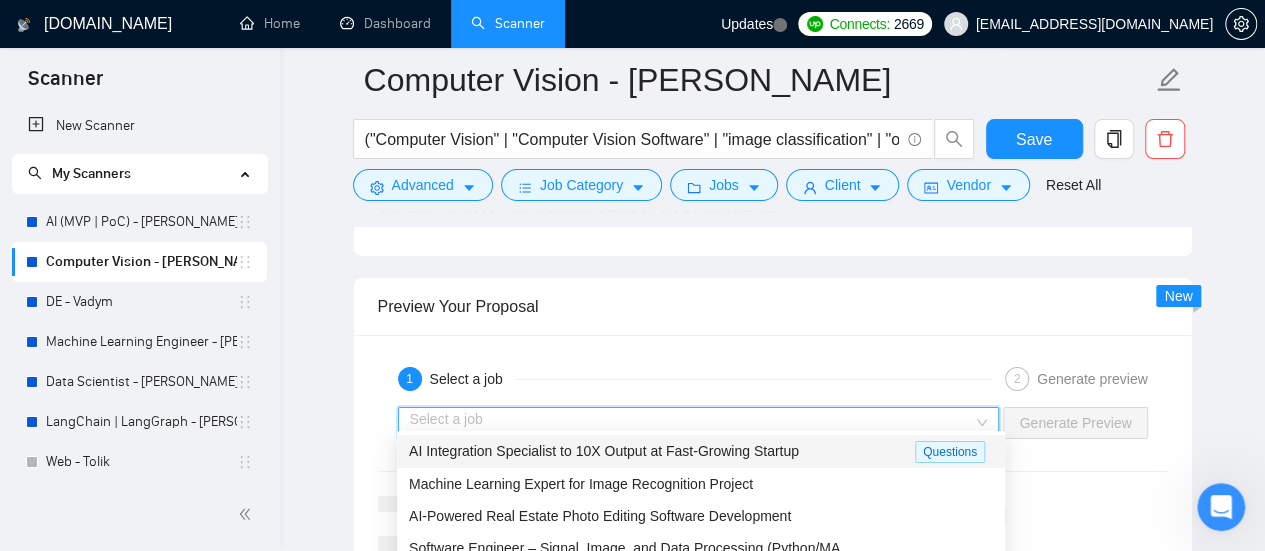 click on "AI Integration Specialist to 10X Output at Fast-Growing Startup" at bounding box center (604, 451) 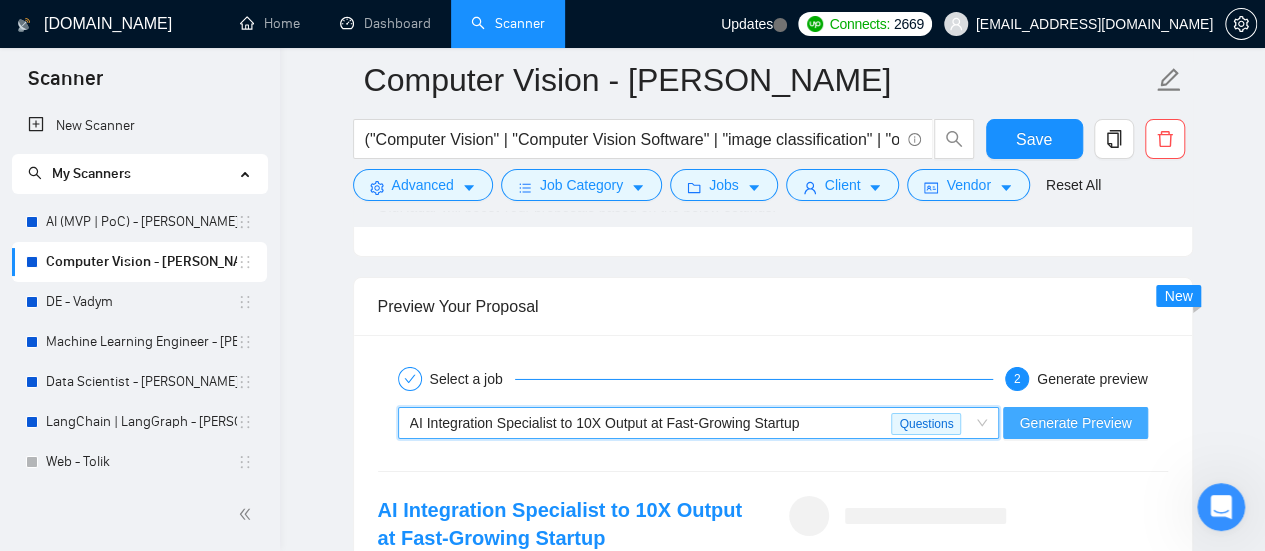 click on "Generate Preview" at bounding box center (1075, 423) 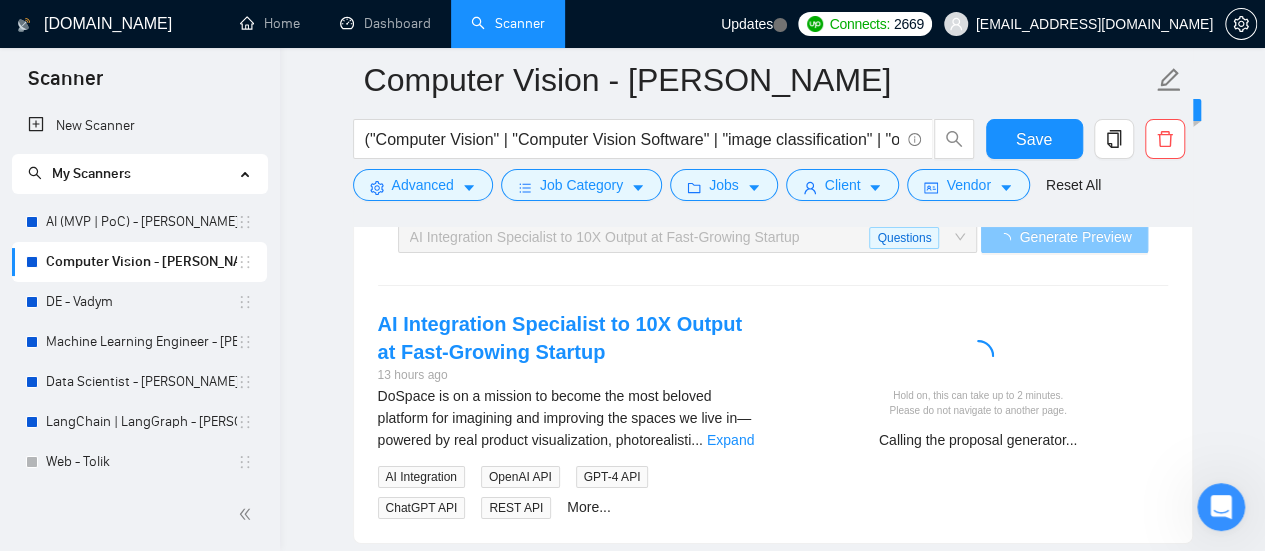 scroll, scrollTop: 3400, scrollLeft: 0, axis: vertical 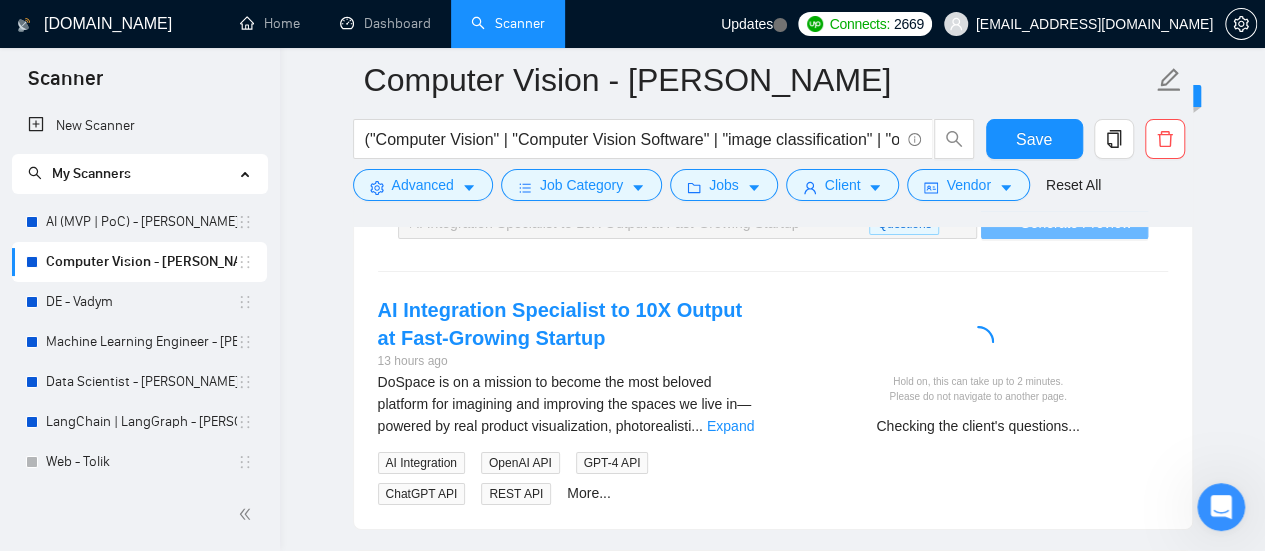 click on "Select a job 2 Generate preview AI Integration Specialist to 10X Output at Fast-Growing Startup Questions Generate Preview AI Integration Specialist to 10X Output at Fast-Growing Startup 13 hours ago DoSpace is on a mission to become the most beloved platform for imagining and improving the spaces we live in—powered by real product visualization, photorealisti ... Expand Questions: Describe one AI automation or agent you've personally built. What problem did it solve, and what tools did you use? What specific AI tools, APIs, or platforms do you feel most confident using—and why? Have you ever helped a team (startup or otherwise) work faster or smarter using AI? Tell us about it. Please include a link to your GitHub, portfolio, or any relevant automations or prompts you’ve built. AI Integration OpenAI API GPT-4 API ChatGPT API REST API More... Hold on, this can take up to 2 minutes.   Please do not navigate to another page. Checking the client's questions..." at bounding box center (773, 332) 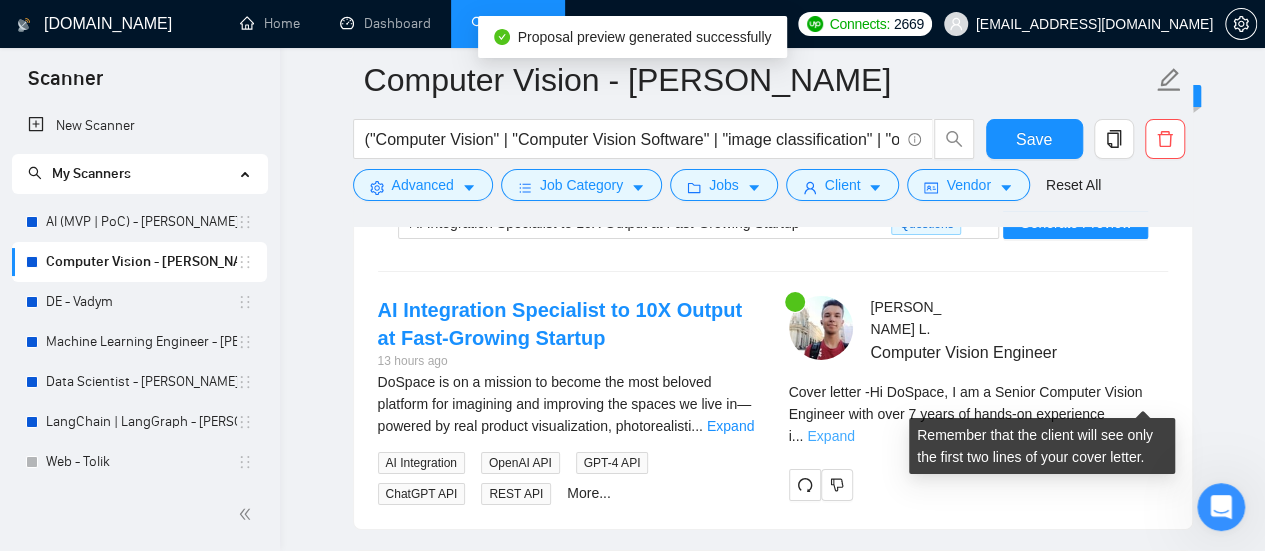 click on "Expand" at bounding box center [830, 436] 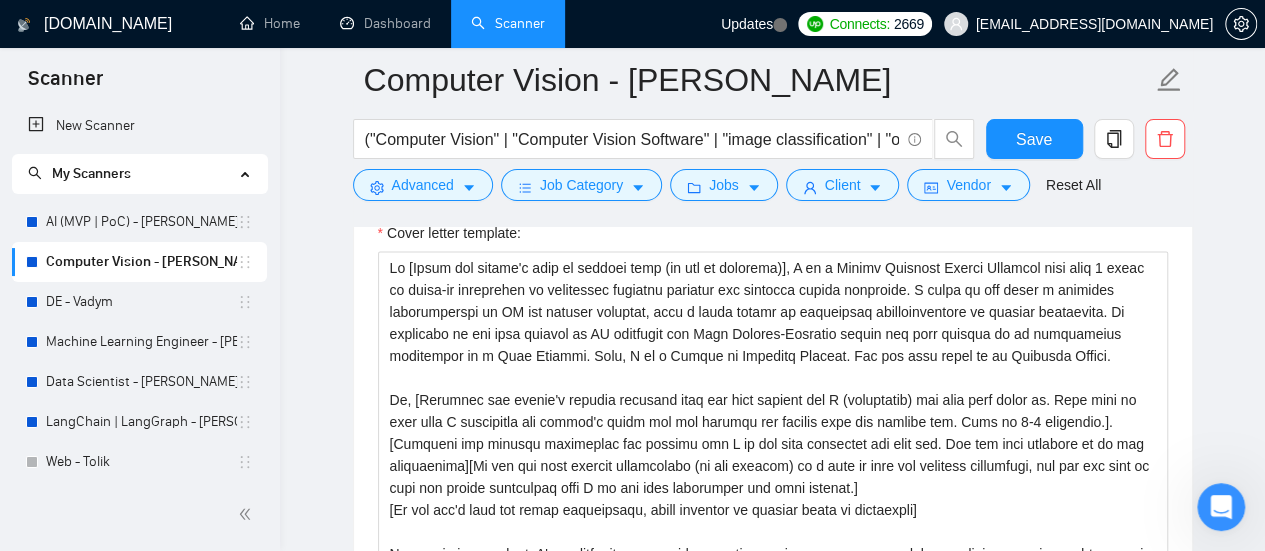 scroll, scrollTop: 1700, scrollLeft: 0, axis: vertical 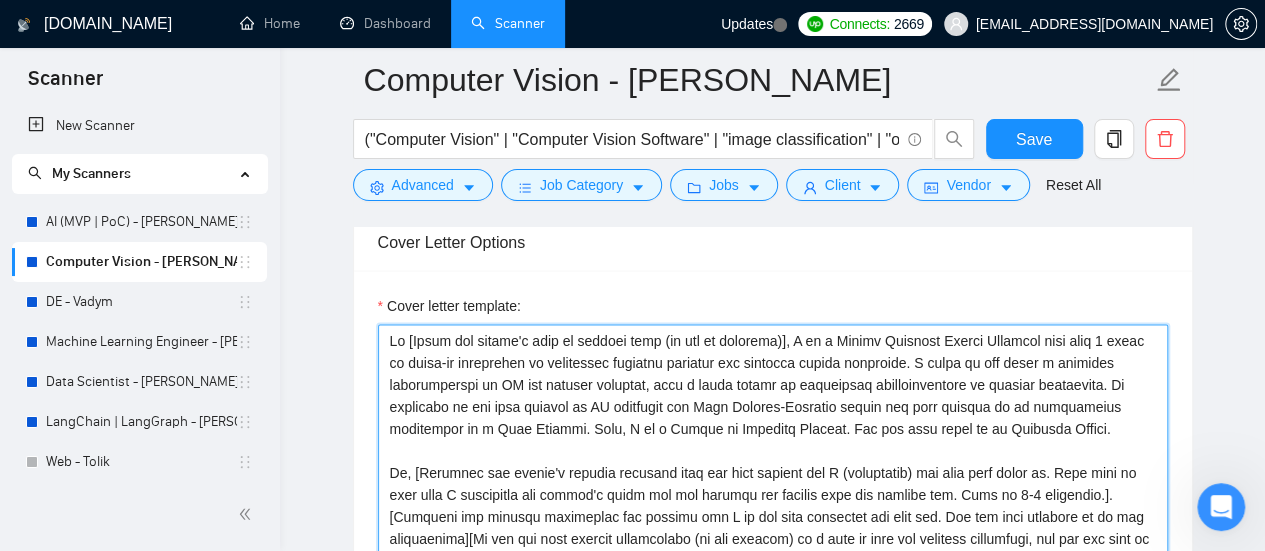 click on "Cover letter template:" at bounding box center (773, 549) 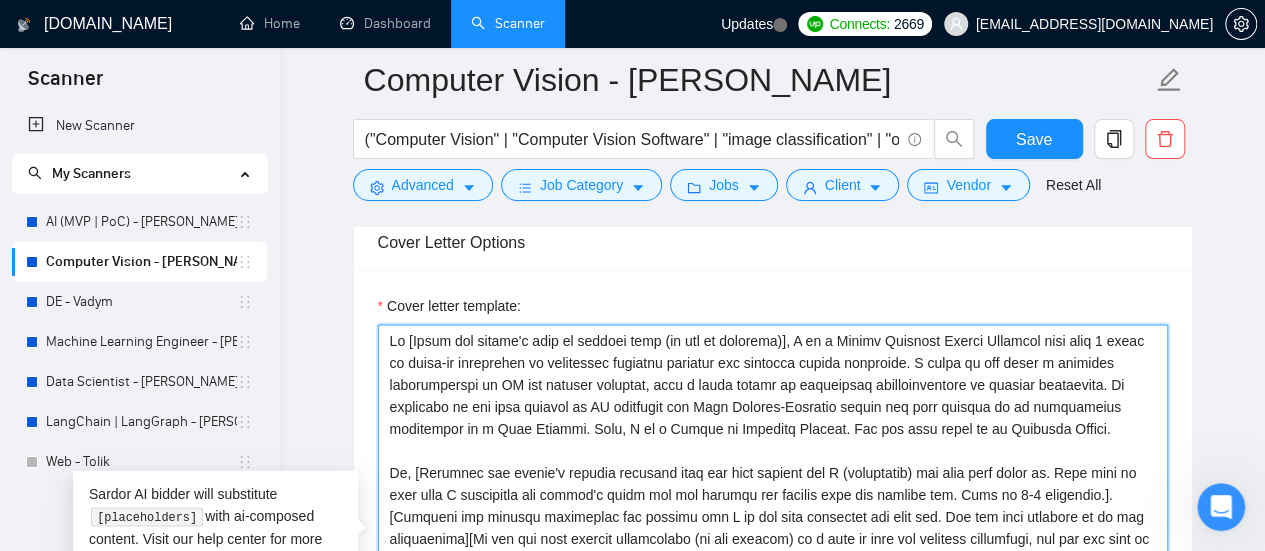 paste on "[My entire response should be in the client's tone of voice.]" 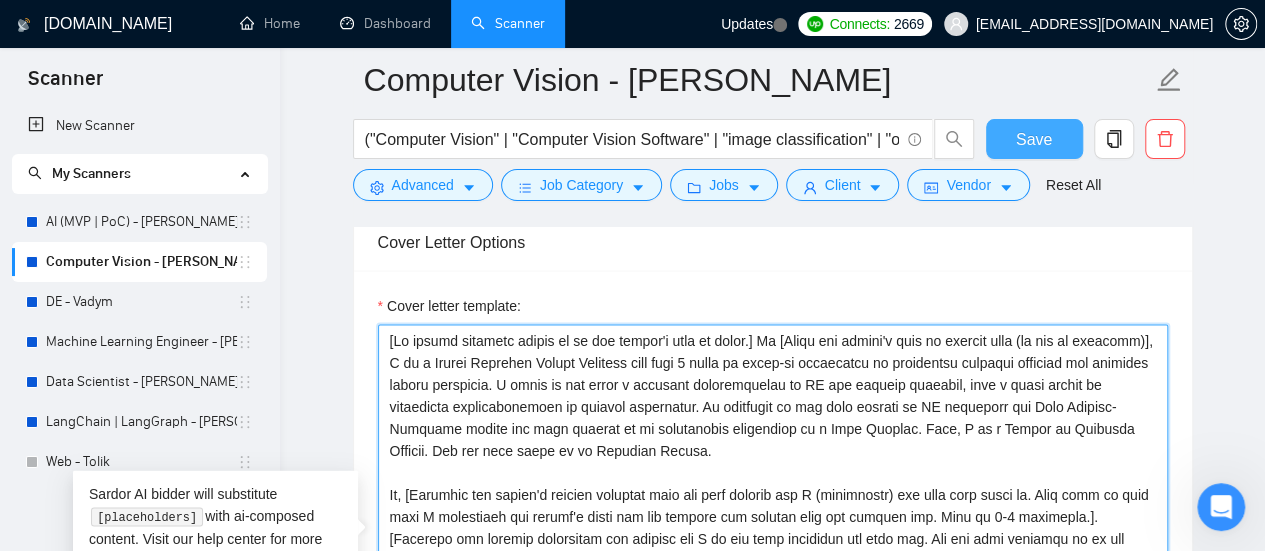type on "[My entire response should be in the client's tone of voice.] Hi [Write the client's name or company name (if any is provided)], I am a Senior Computer Vision Engineer with over 7 years of hands-on experience in delivering valuable insights and creating custom solutions. I bring to the table a profound understanding of AI and machine learning, with a track record of successful implementations in diverse industries. My expertise is not only limited to AI solutions and Deep Machine-Learning models but also extends to my substantial experience as a Data Analyst. Also, I am a Master of Computer Science. But the main focus is on Computer Vision.
So, [Identify the client's biggest business pain and then explain how I (freelancer) can help them solve it. Make sure to show that I understand the client's needs and can deliver the results they are looking for. Make it 3-4 sentences.].
[Identify key project objectives and explain why I am the best candidate for this job. Use the same keywords as in job description][..." 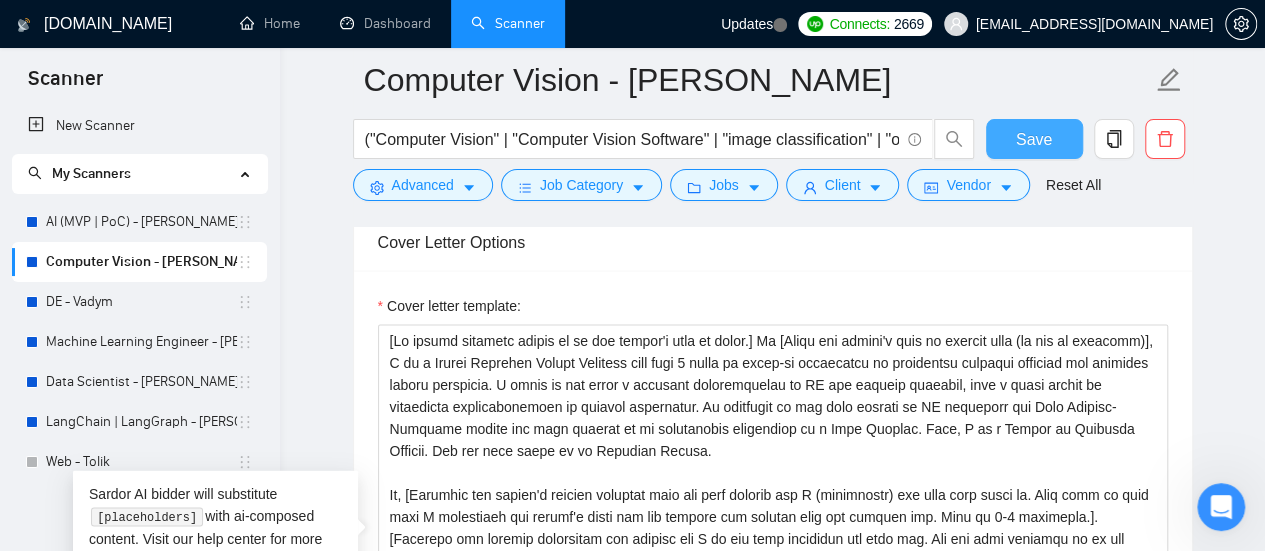 drag, startPoint x: 1038, startPoint y: 133, endPoint x: 880, endPoint y: 223, distance: 181.83508 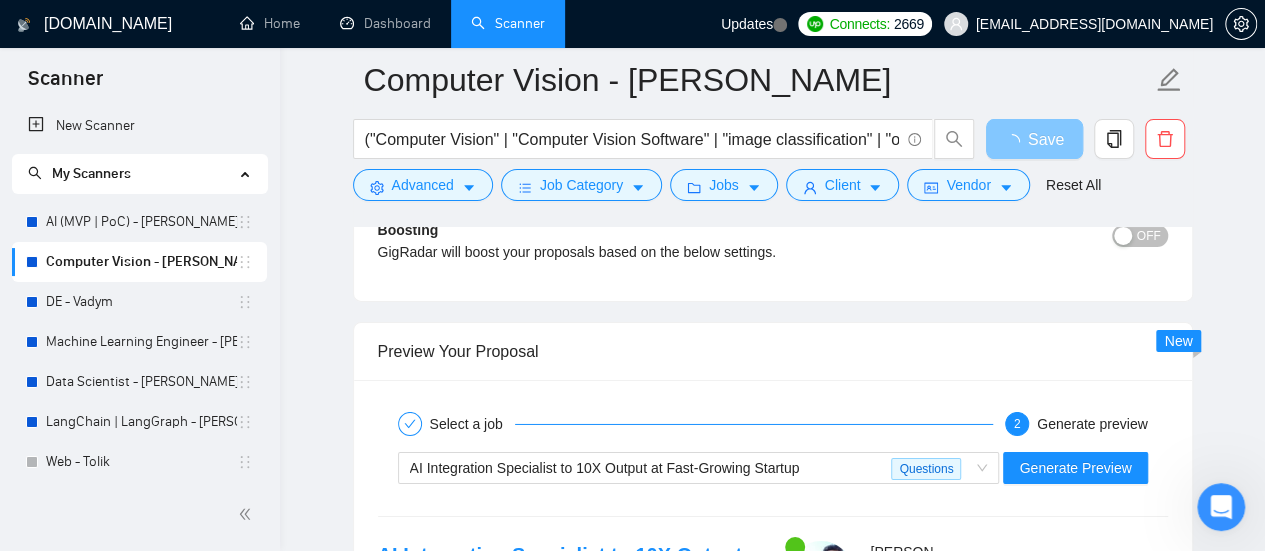scroll, scrollTop: 3300, scrollLeft: 0, axis: vertical 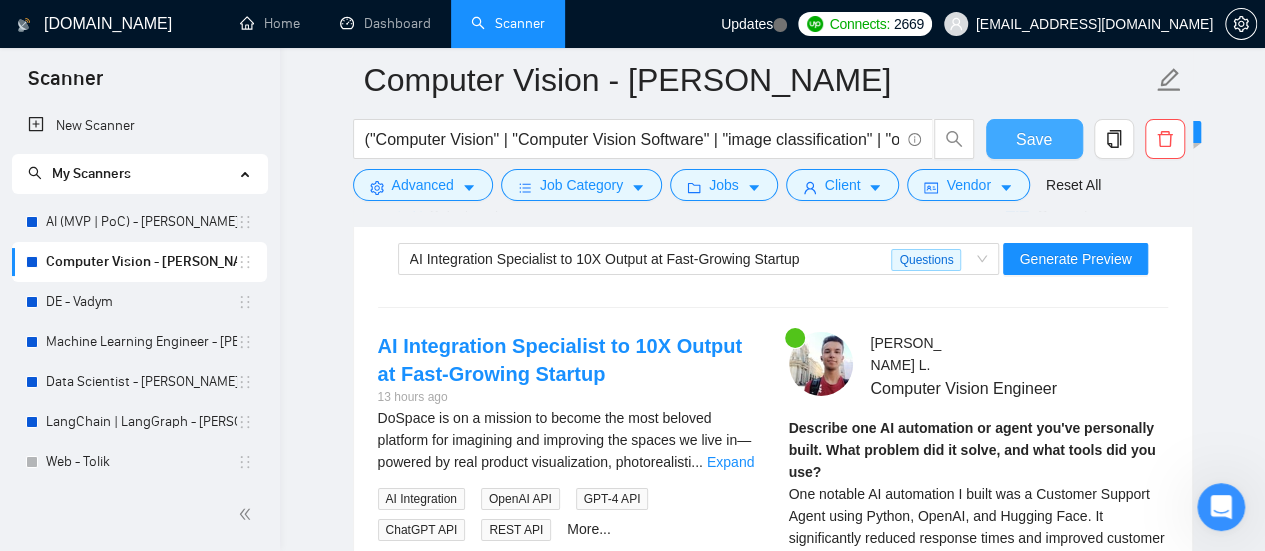 type 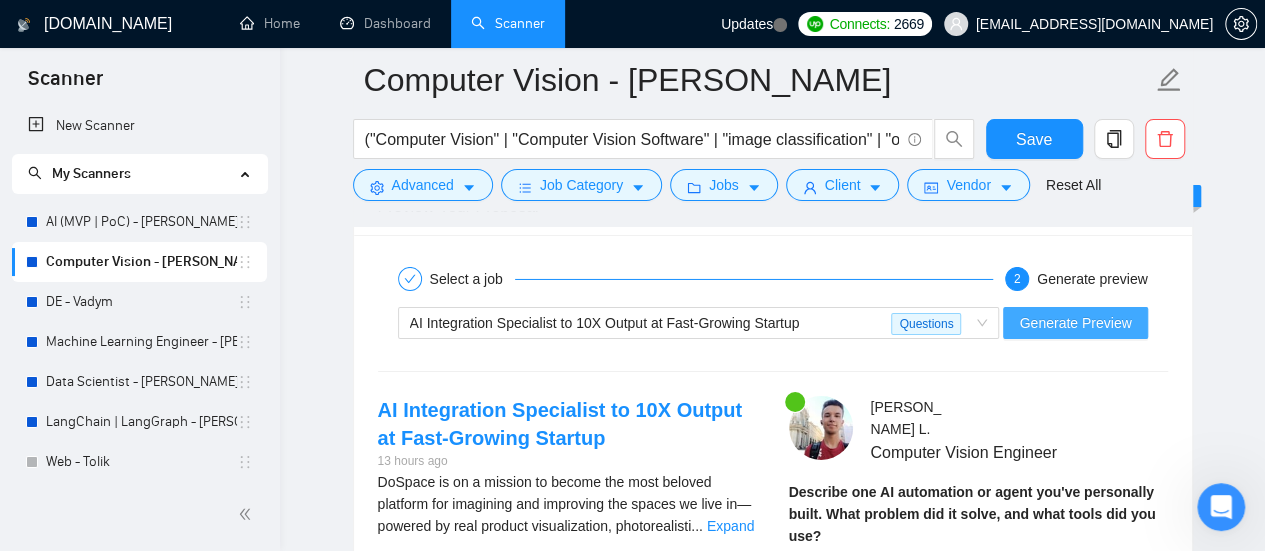 click on "Generate Preview" at bounding box center [1075, 323] 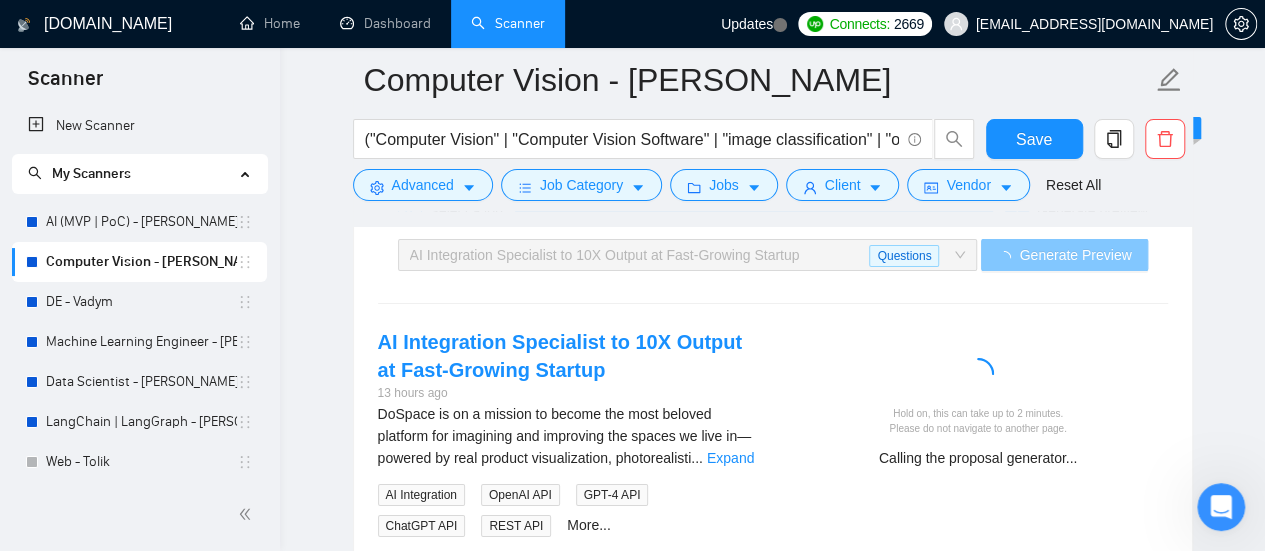 scroll, scrollTop: 3400, scrollLeft: 0, axis: vertical 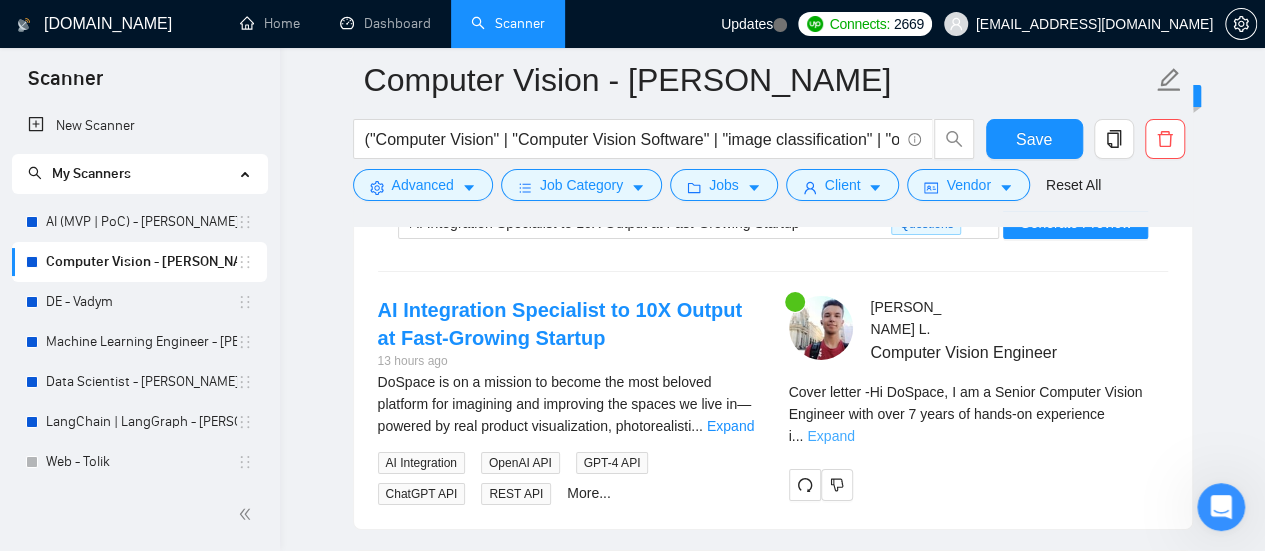 click on "Expand" at bounding box center (830, 436) 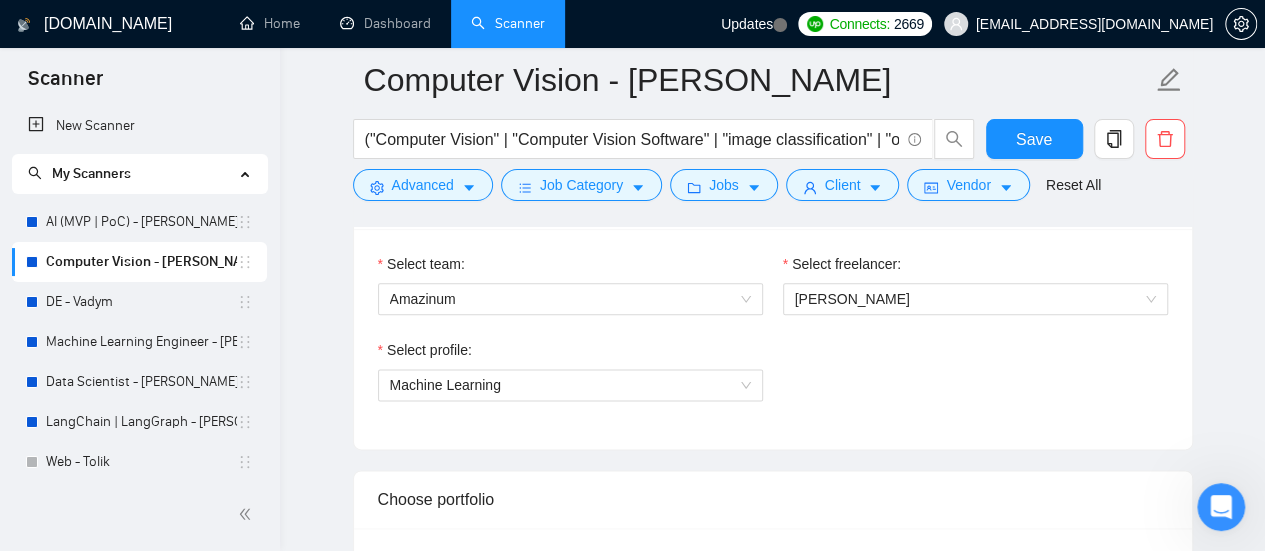 scroll, scrollTop: 900, scrollLeft: 0, axis: vertical 